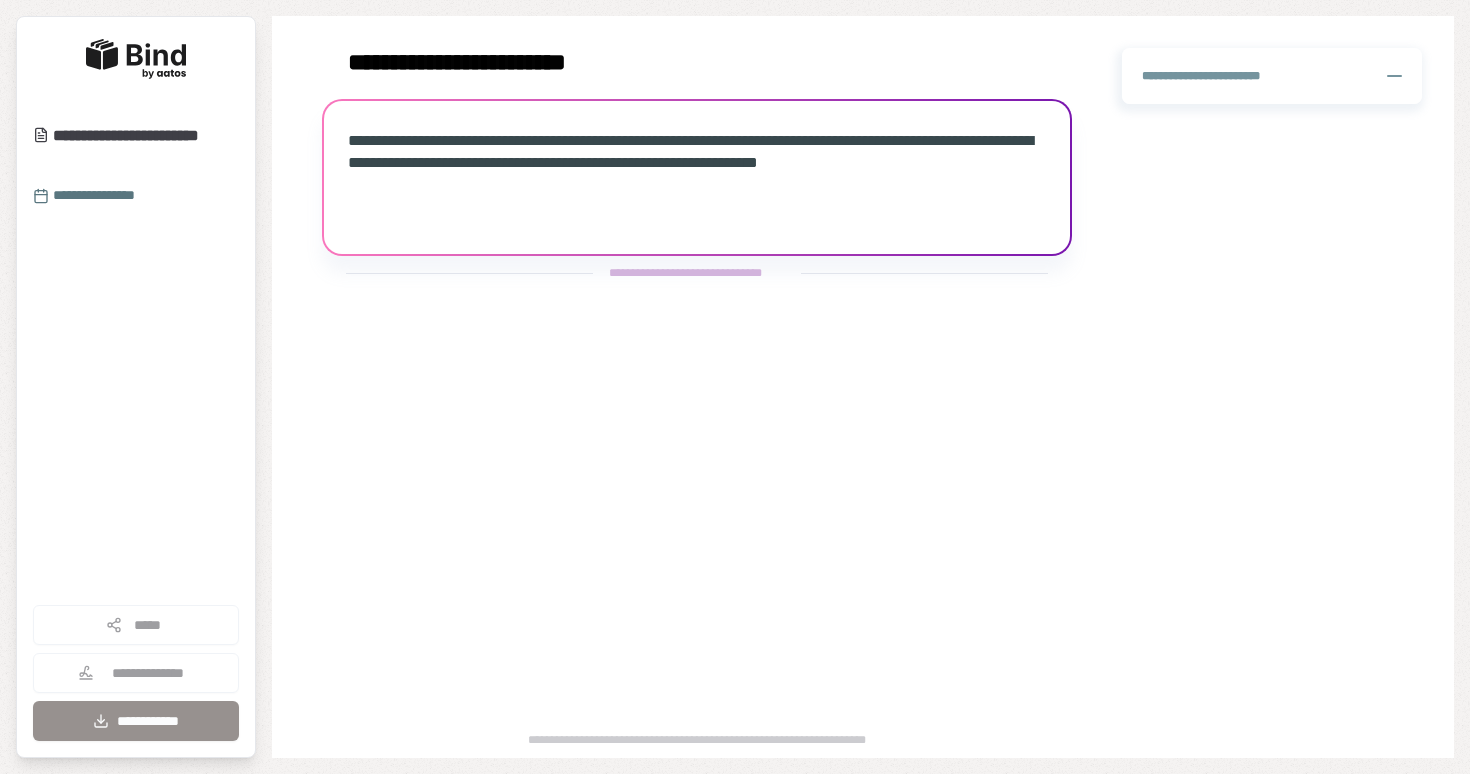 scroll, scrollTop: 0, scrollLeft: 0, axis: both 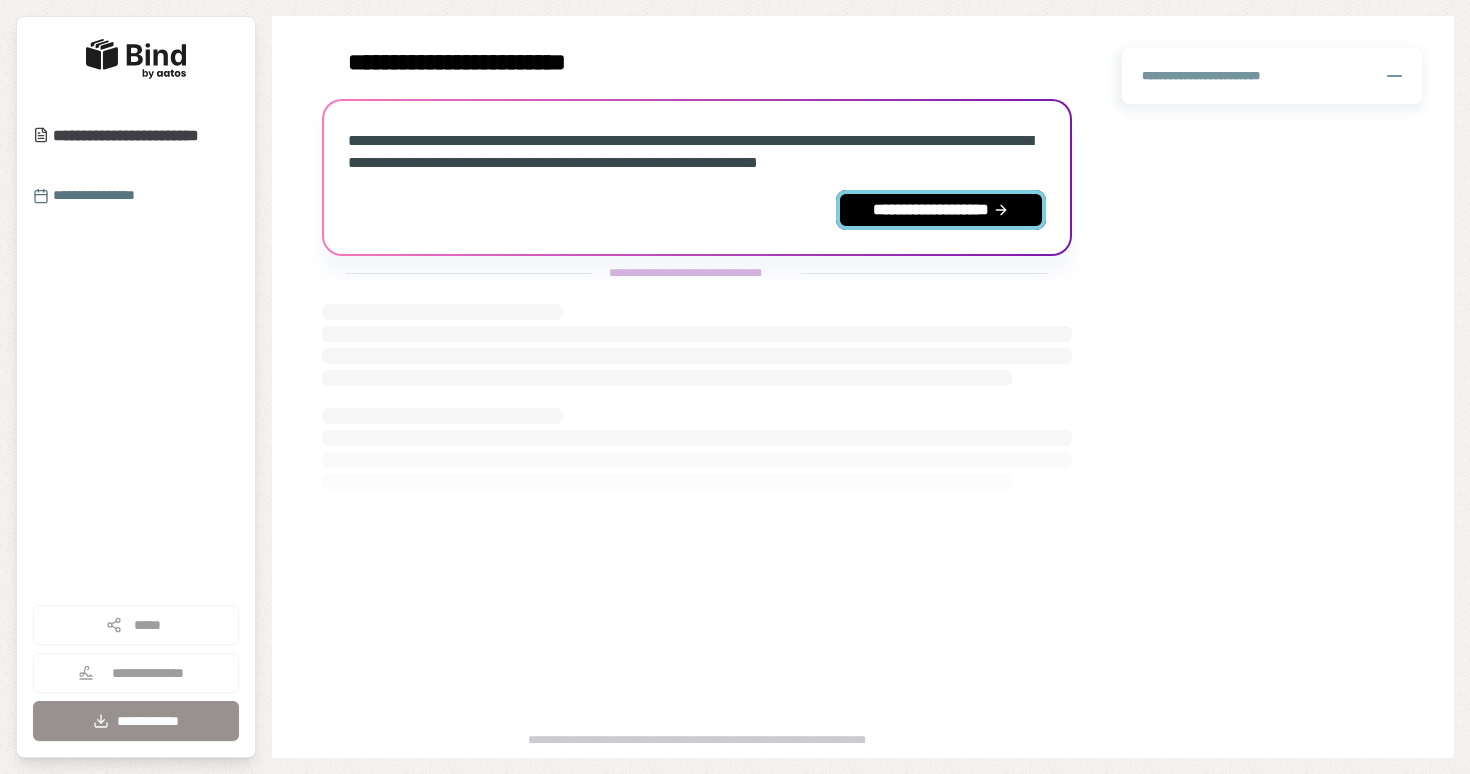 click on "**********" at bounding box center [941, 210] 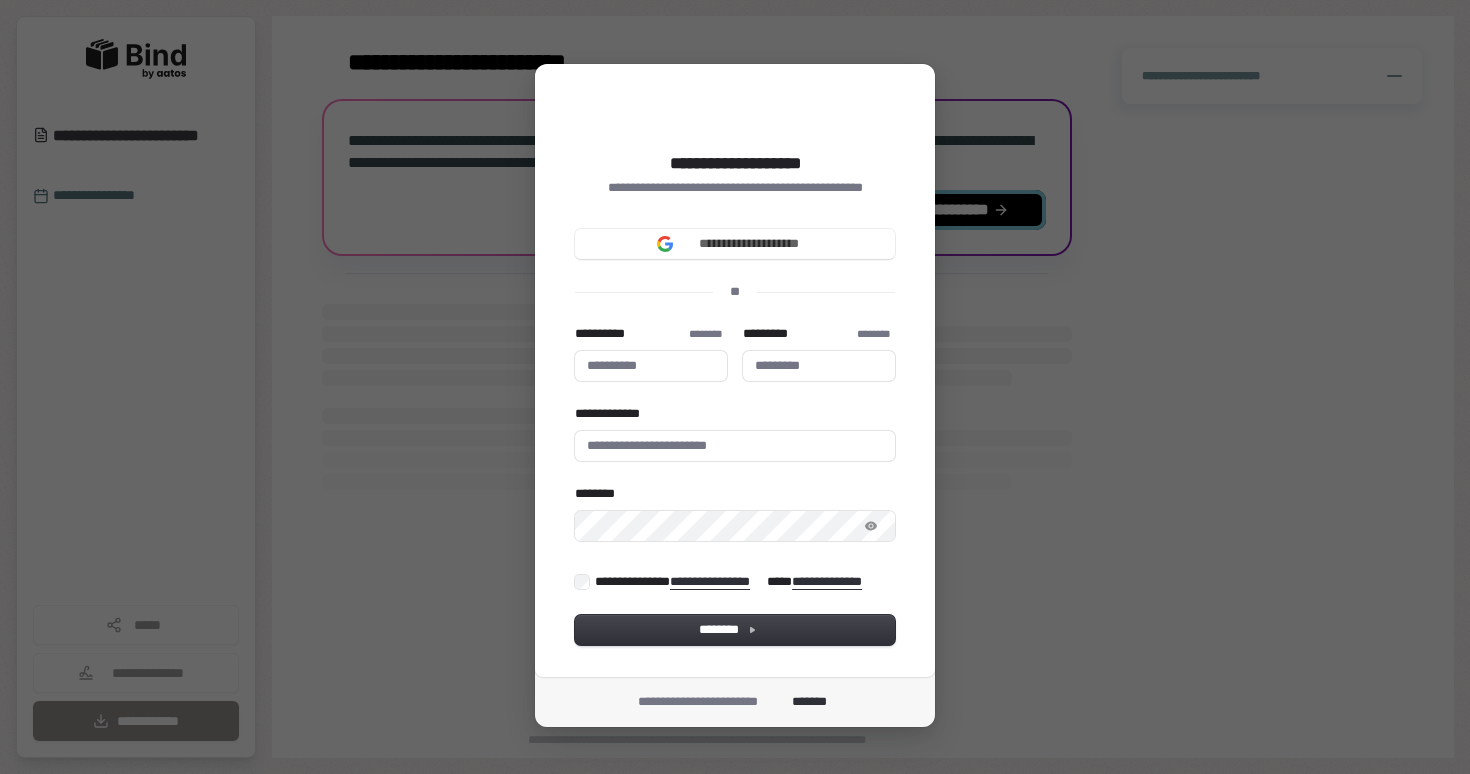 type 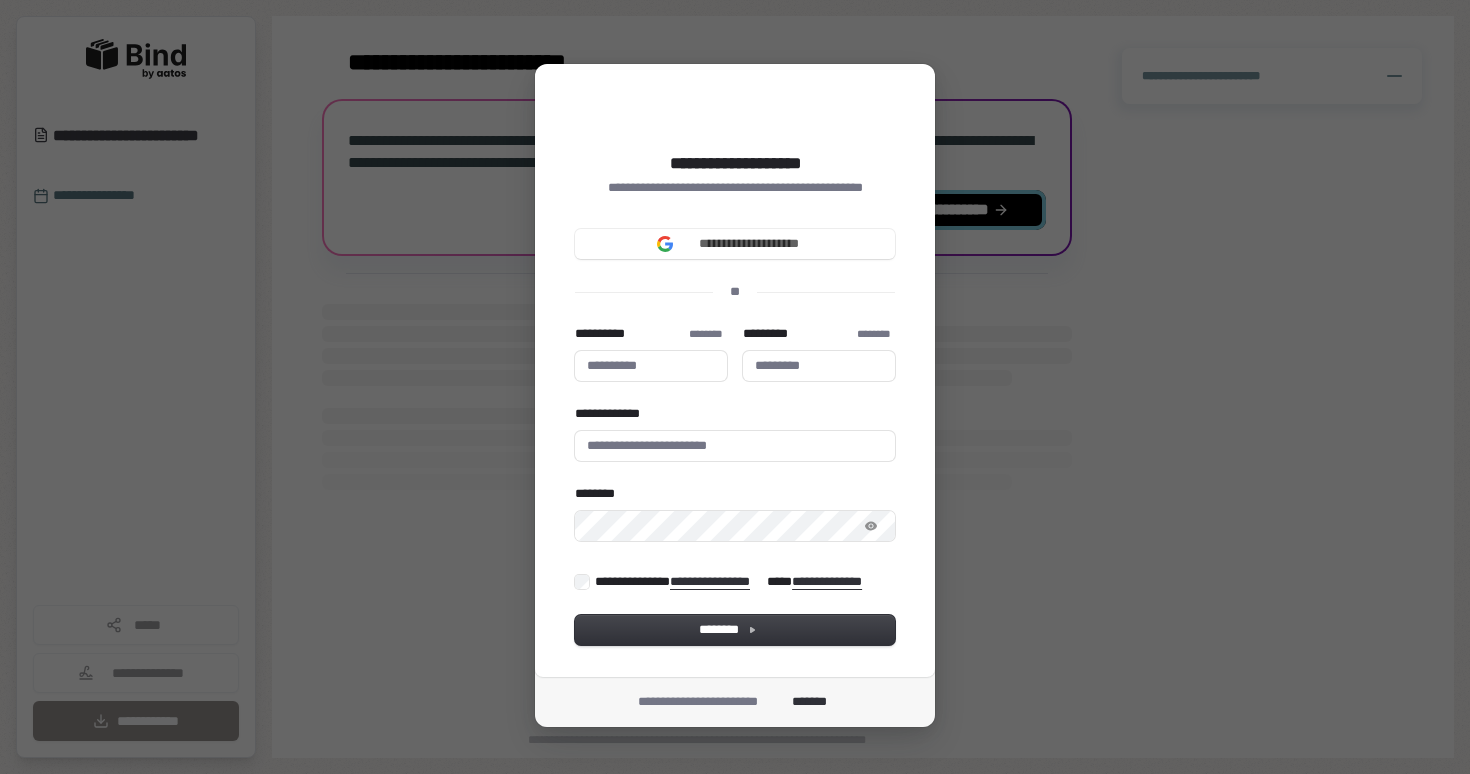 type 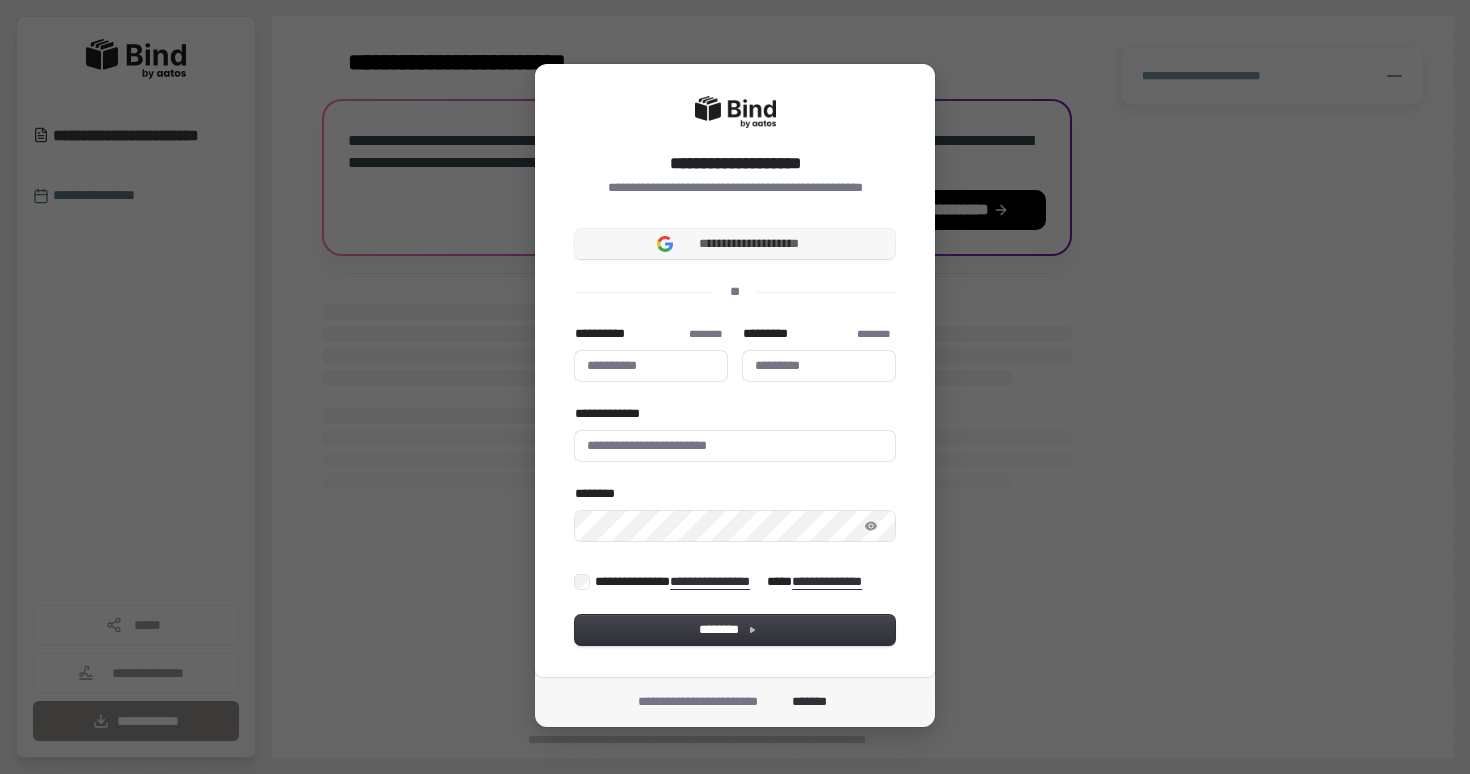 click on "**********" at bounding box center (735, 244) 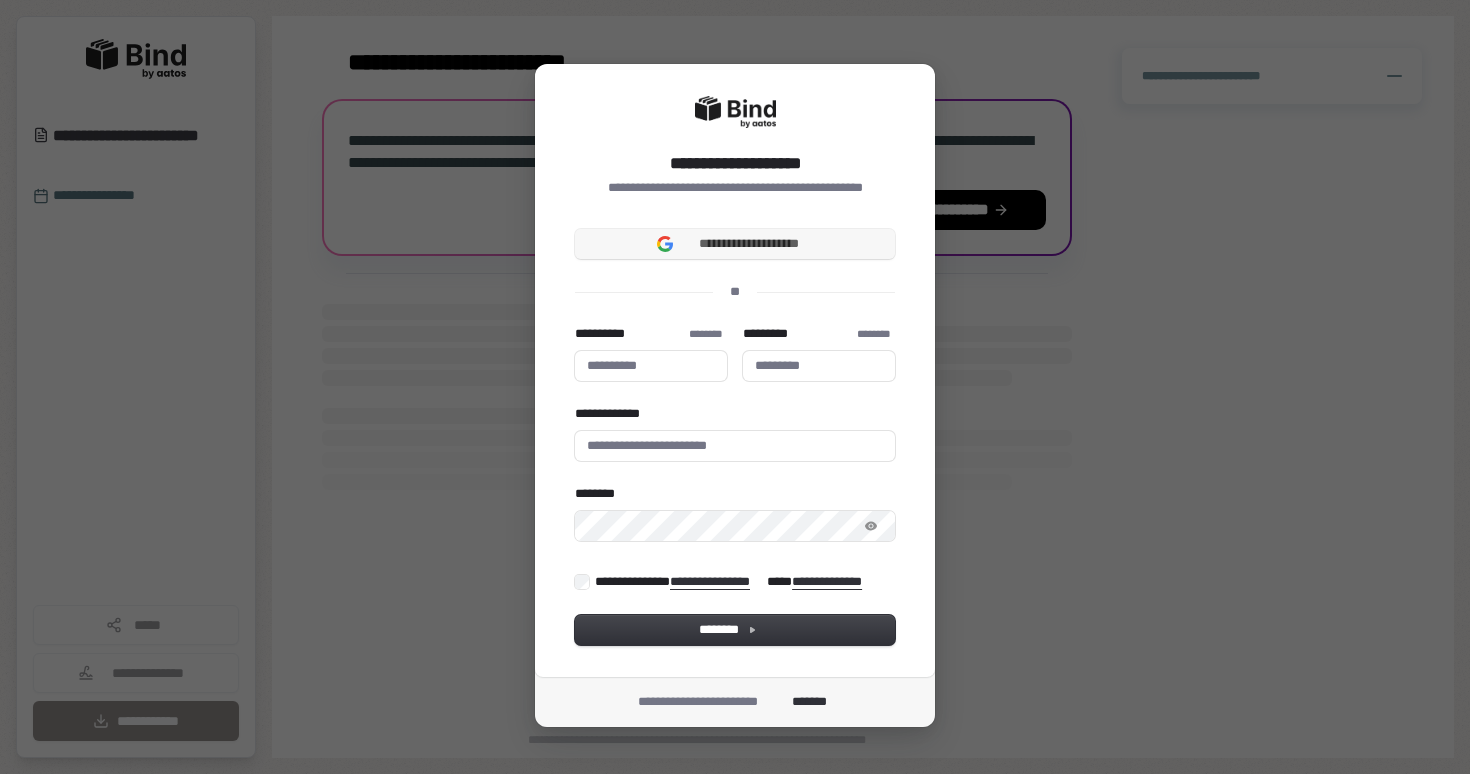 type 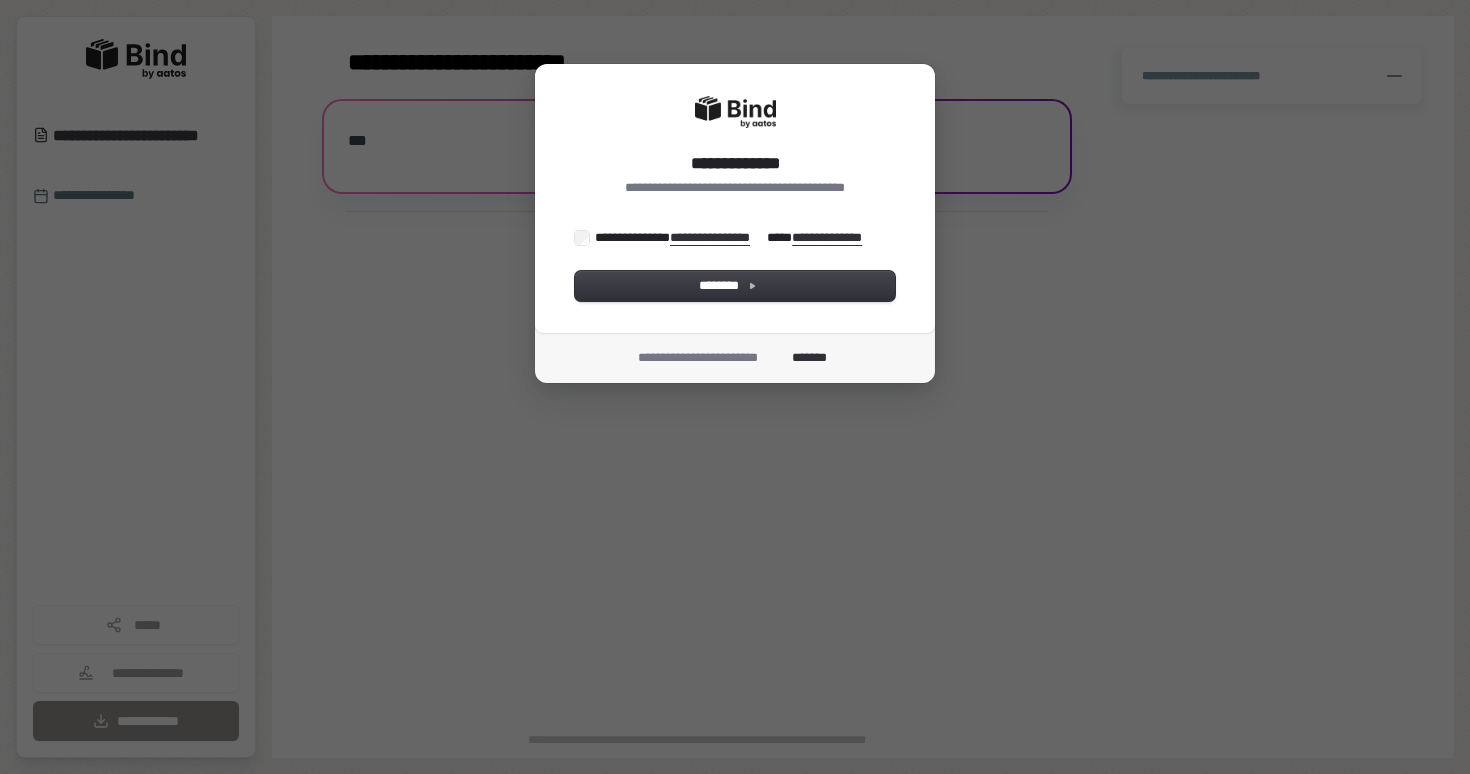 scroll, scrollTop: 0, scrollLeft: 0, axis: both 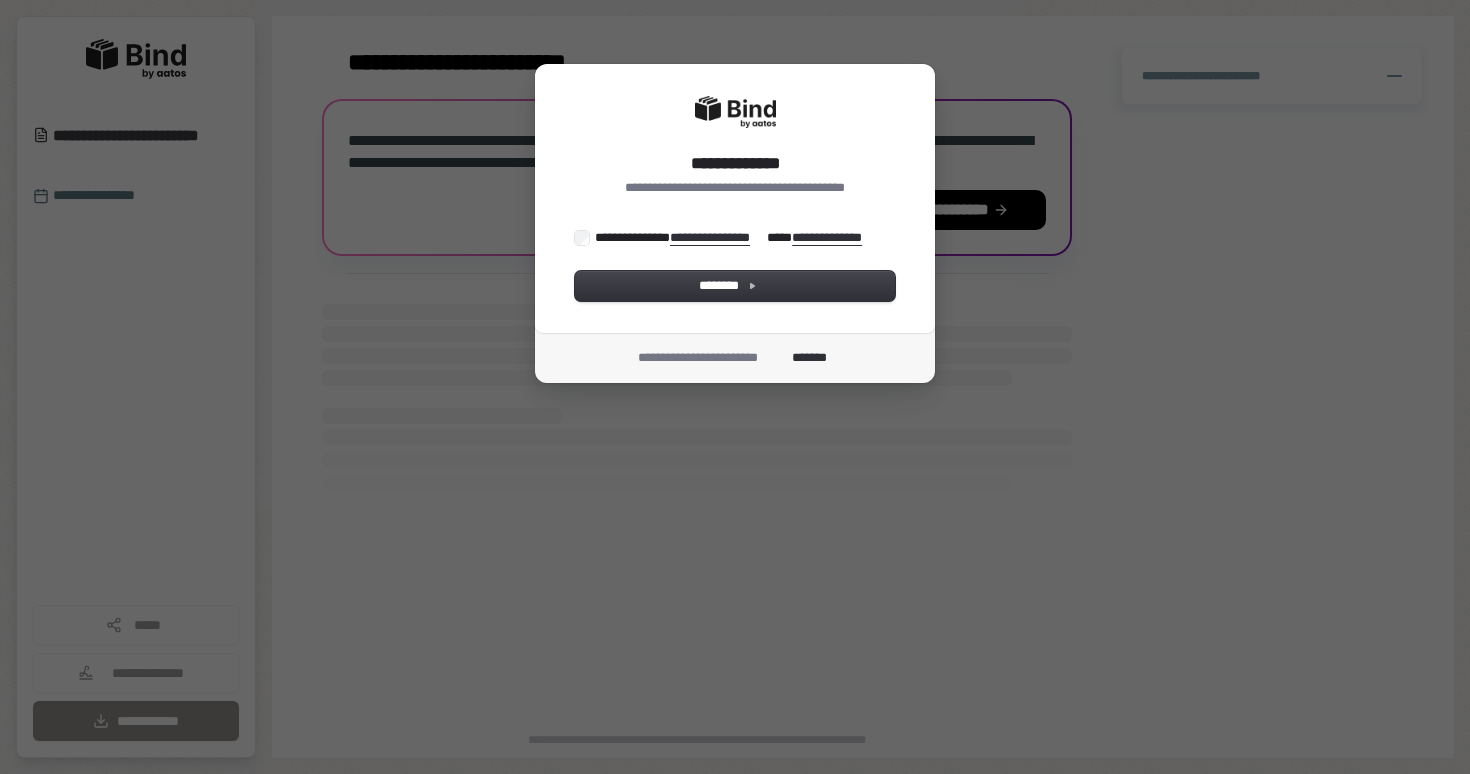 click on "**********" at bounding box center (735, 265) 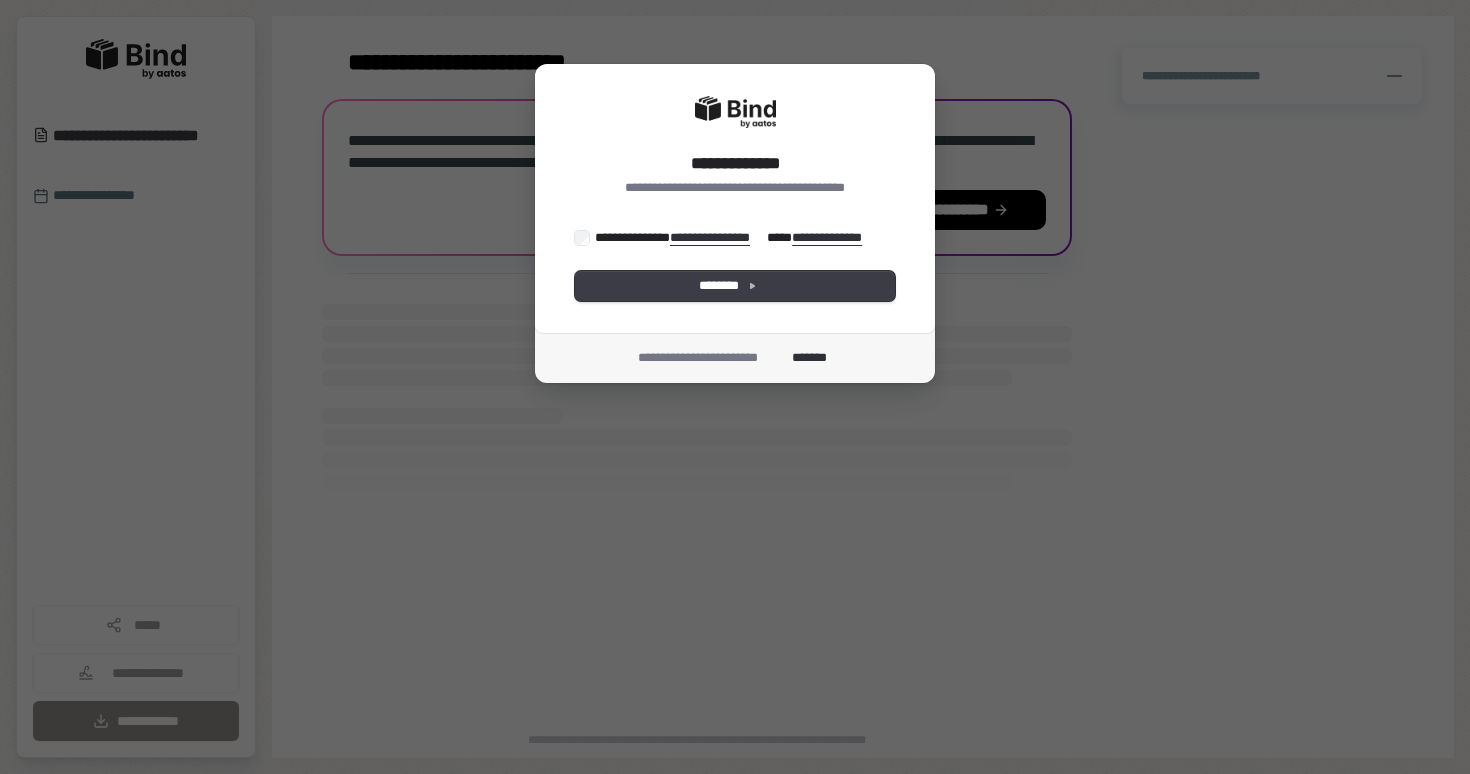 click on "********" at bounding box center (735, 286) 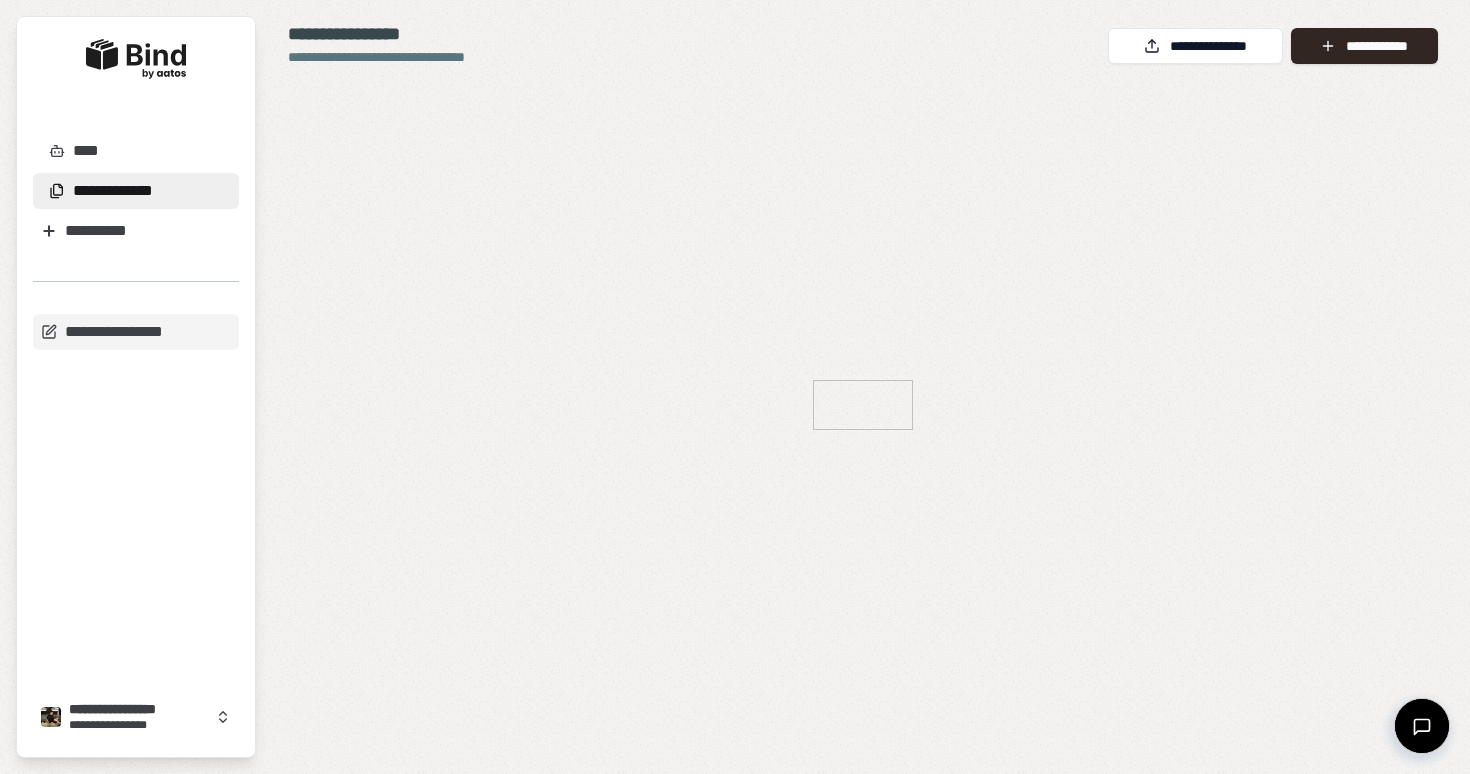 scroll, scrollTop: 0, scrollLeft: 0, axis: both 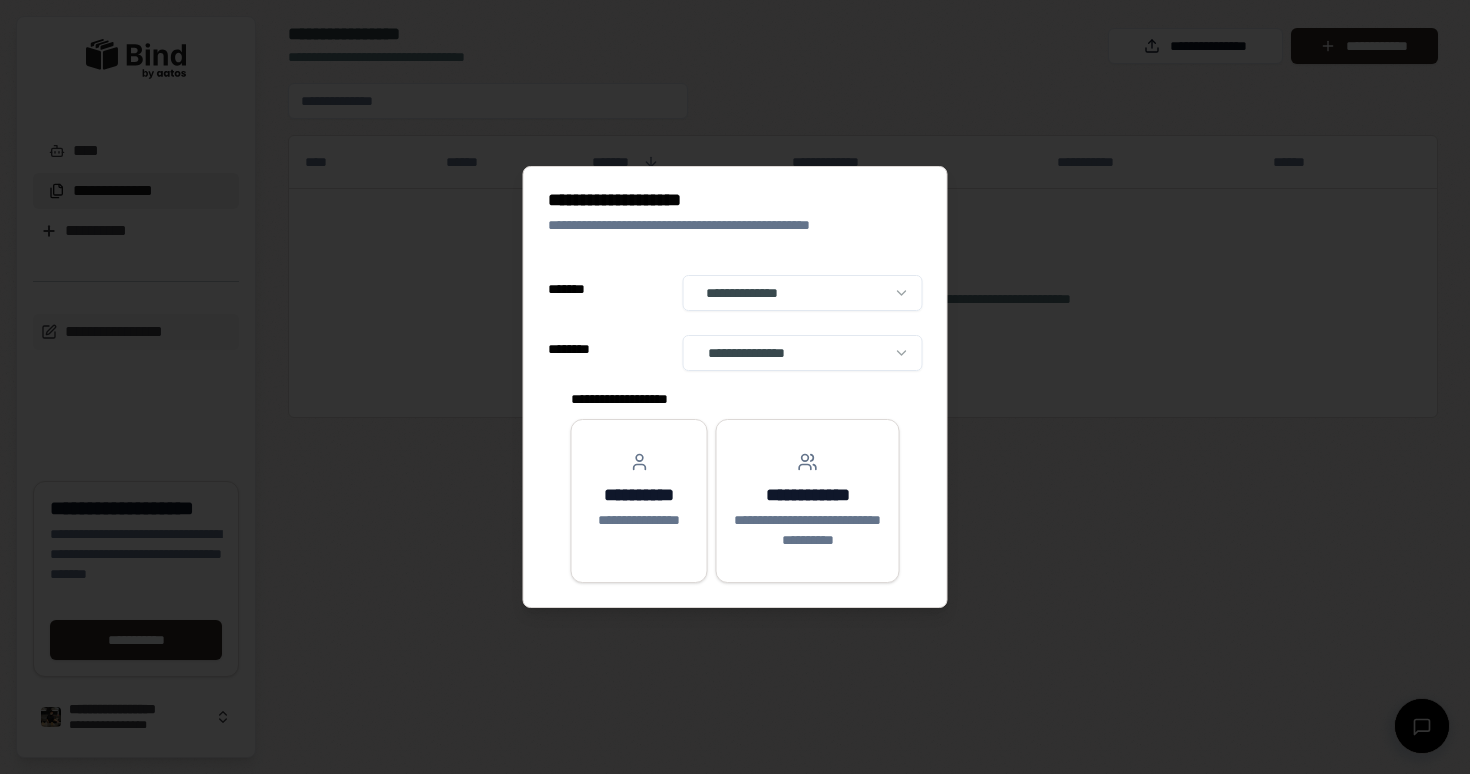 select on "**" 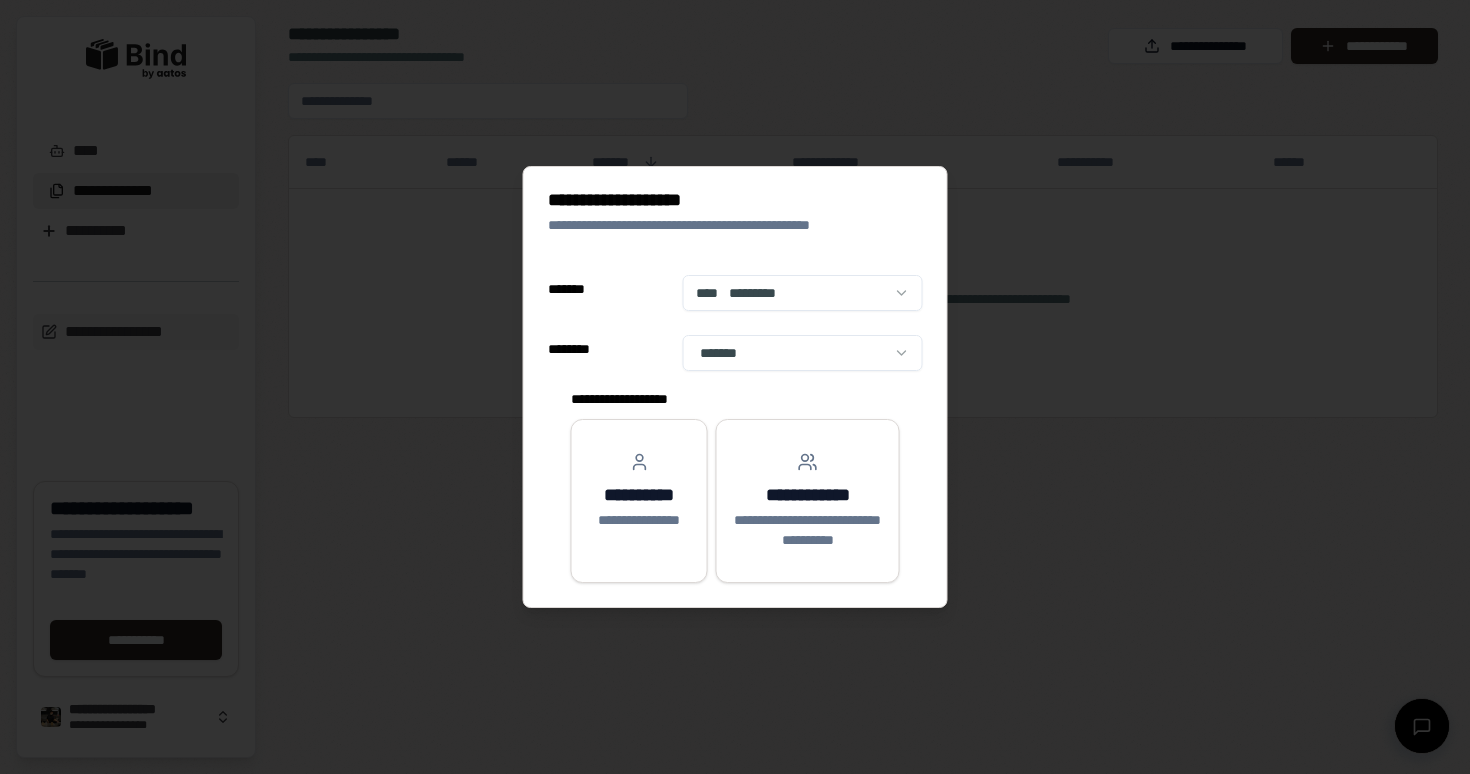 click on "**********" at bounding box center (735, 387) 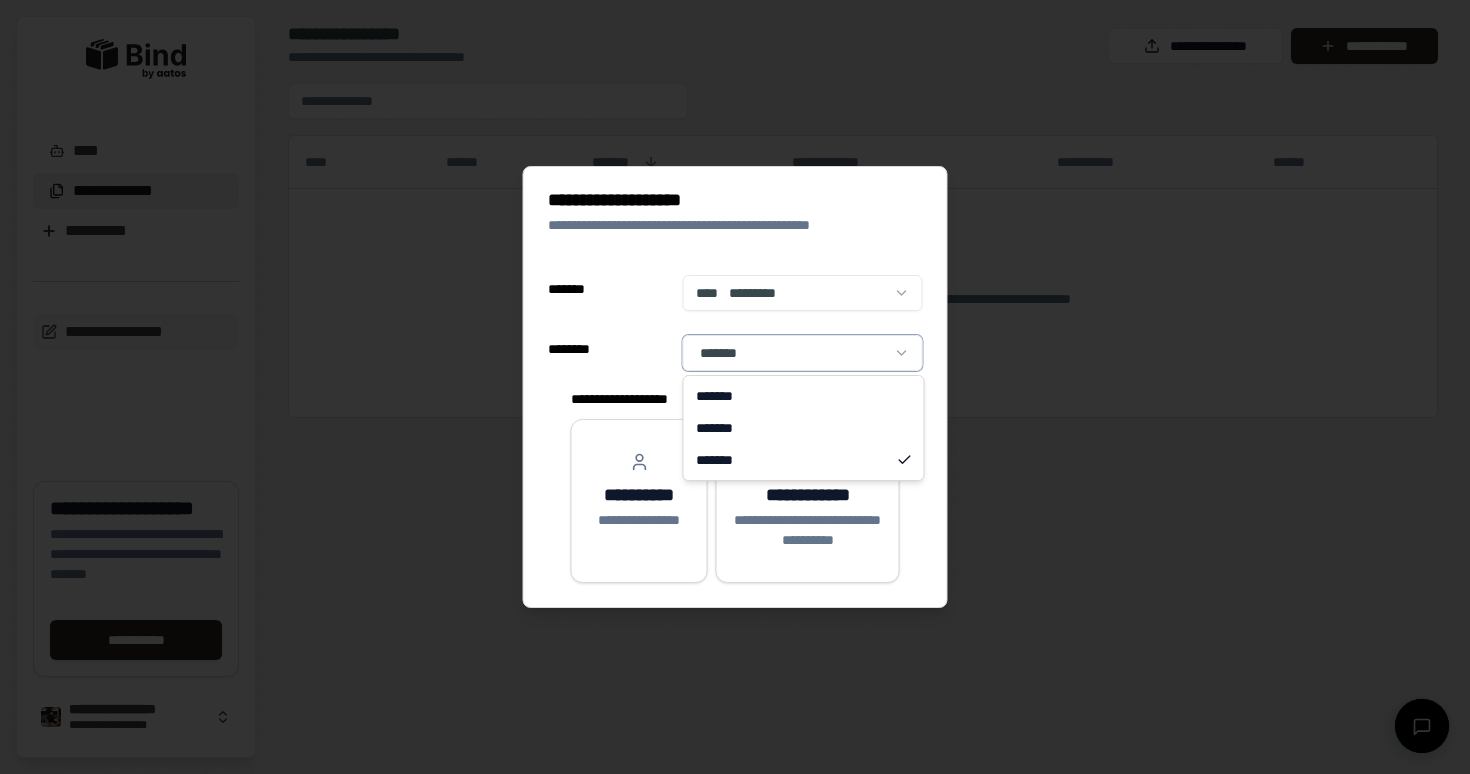 click on "**********" at bounding box center [735, 387] 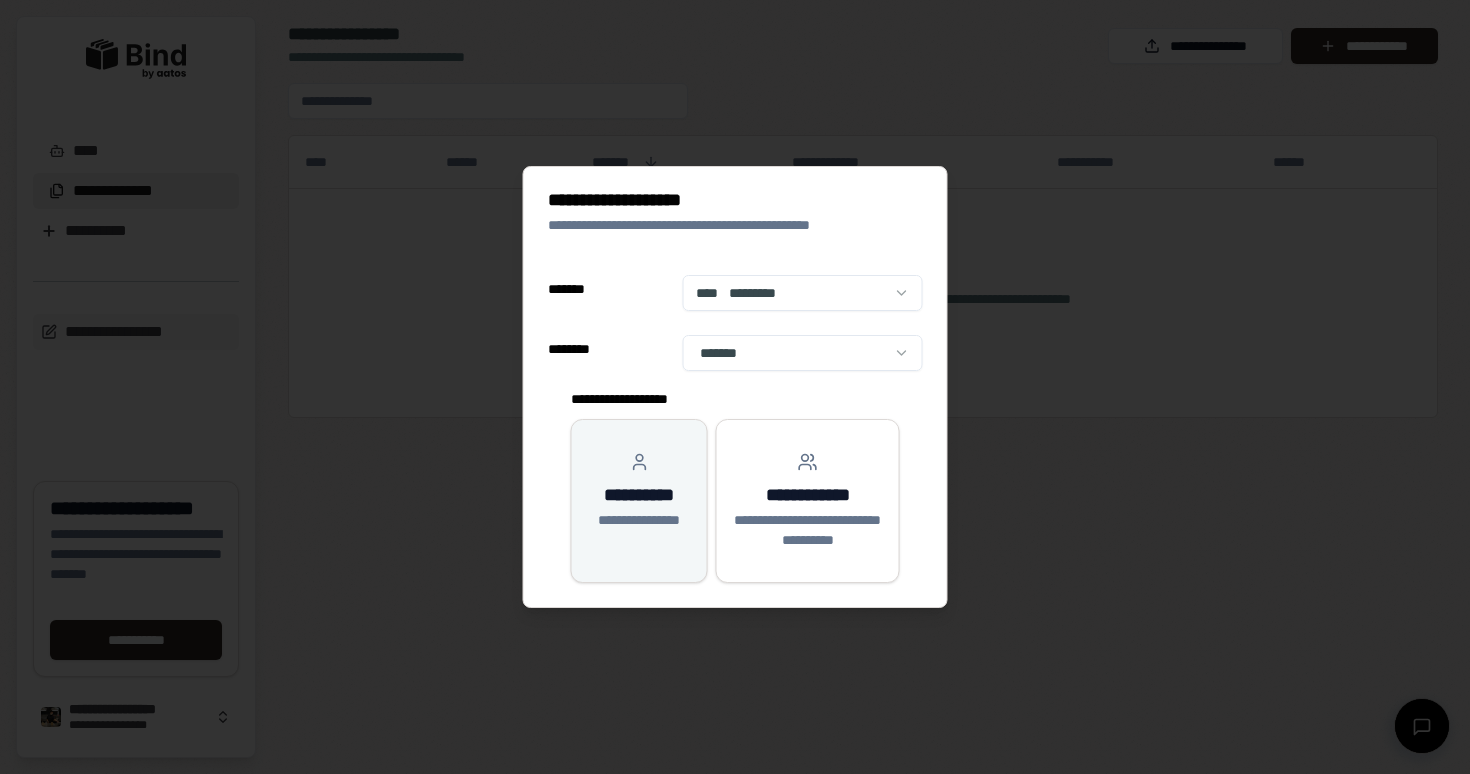 click on "**********" at bounding box center [639, 491] 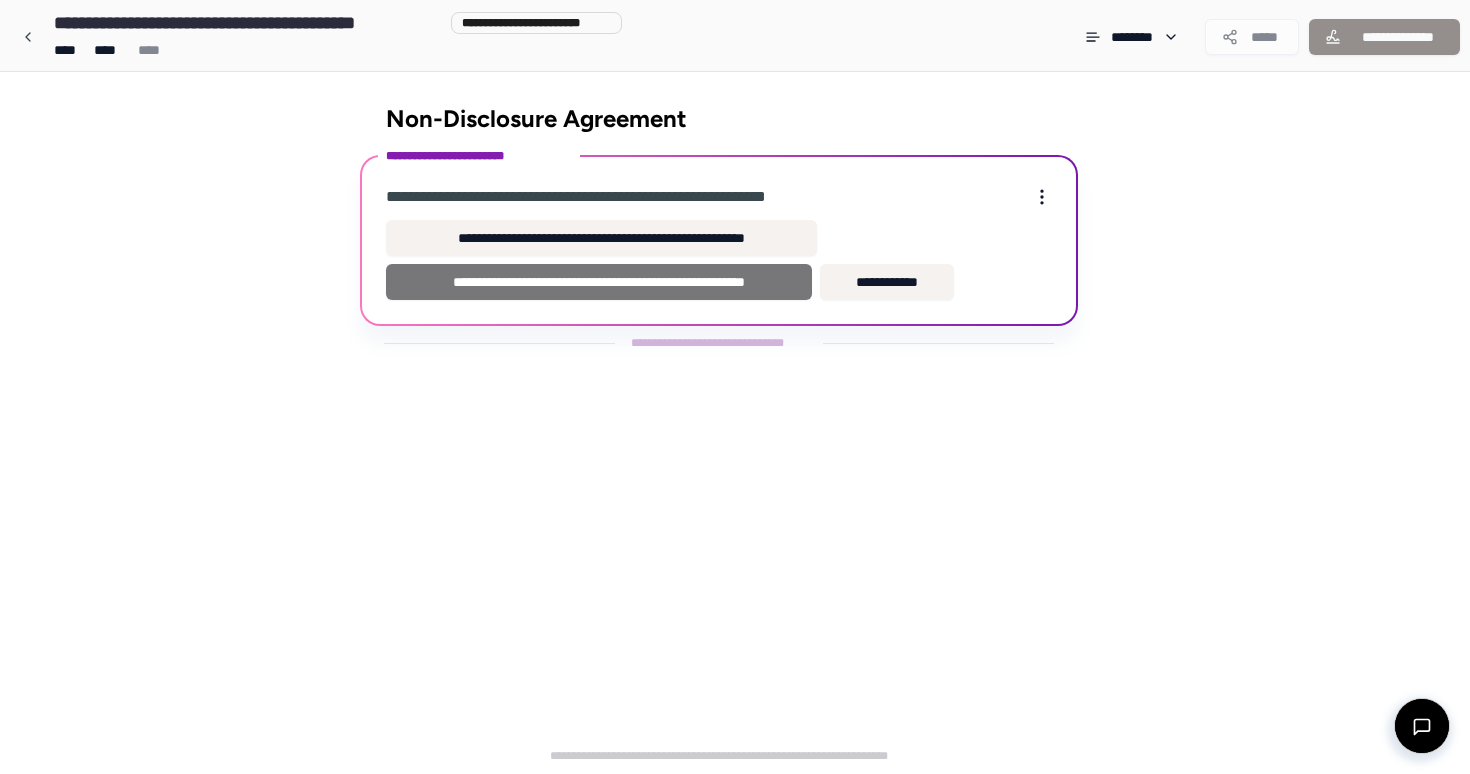 click on "**********" at bounding box center [599, 282] 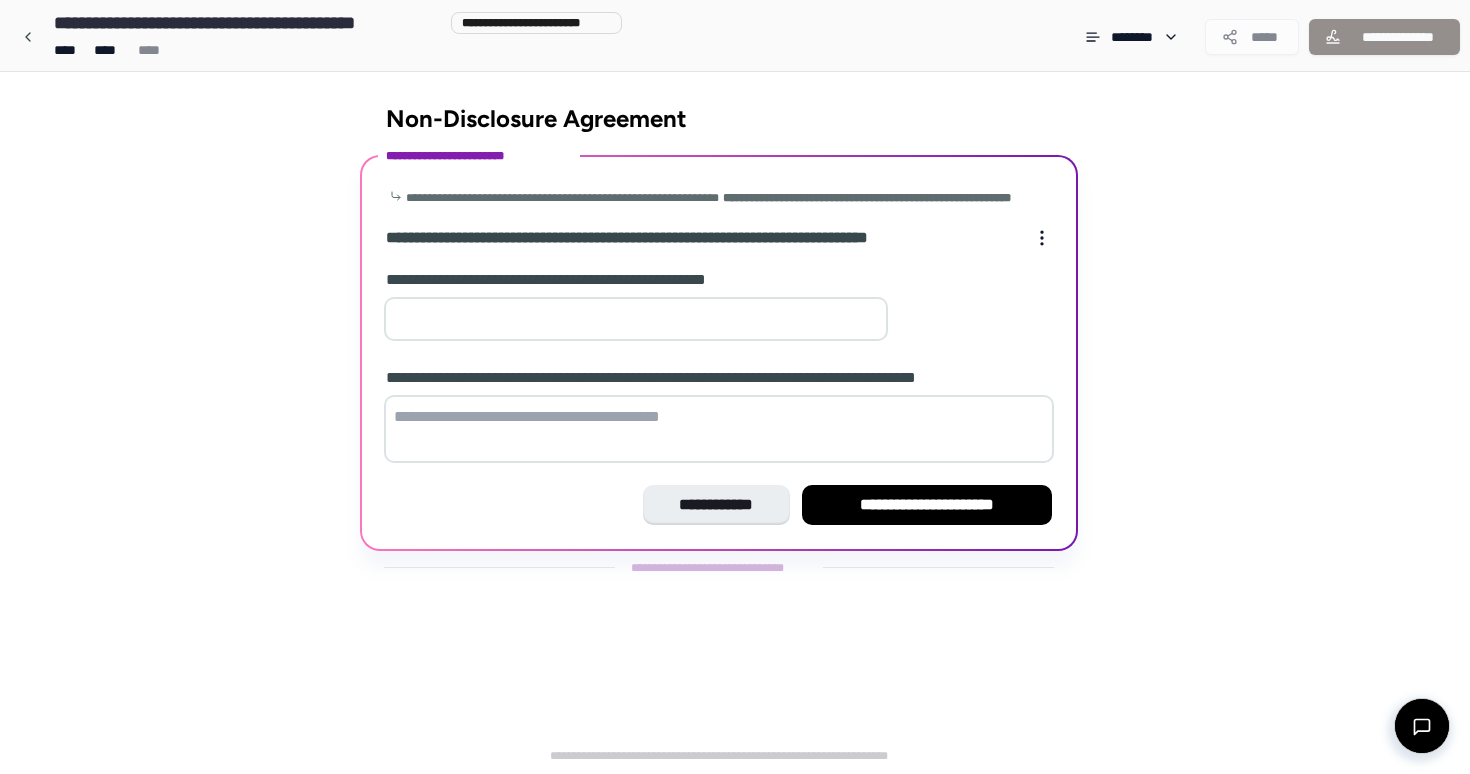 click at bounding box center [636, 319] 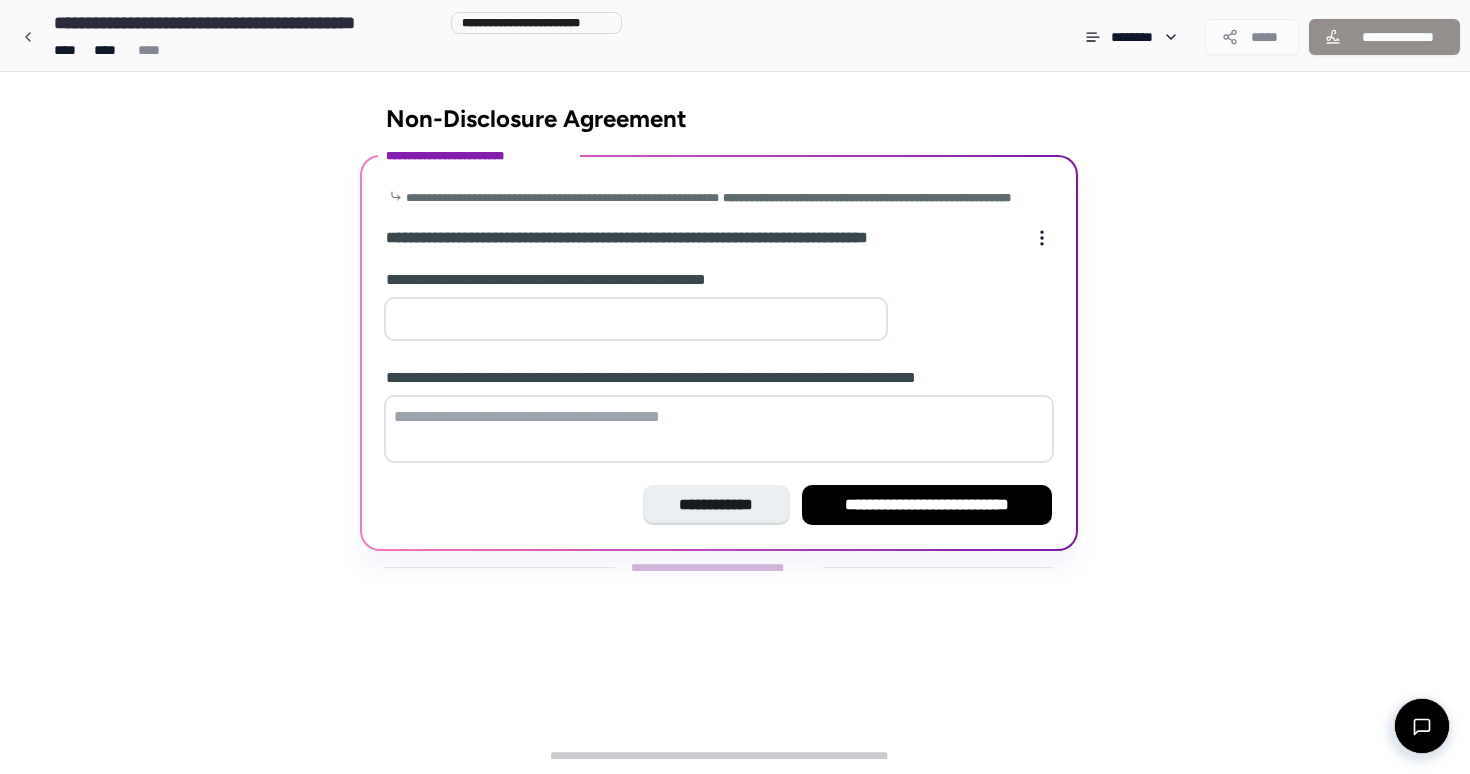 type on "*" 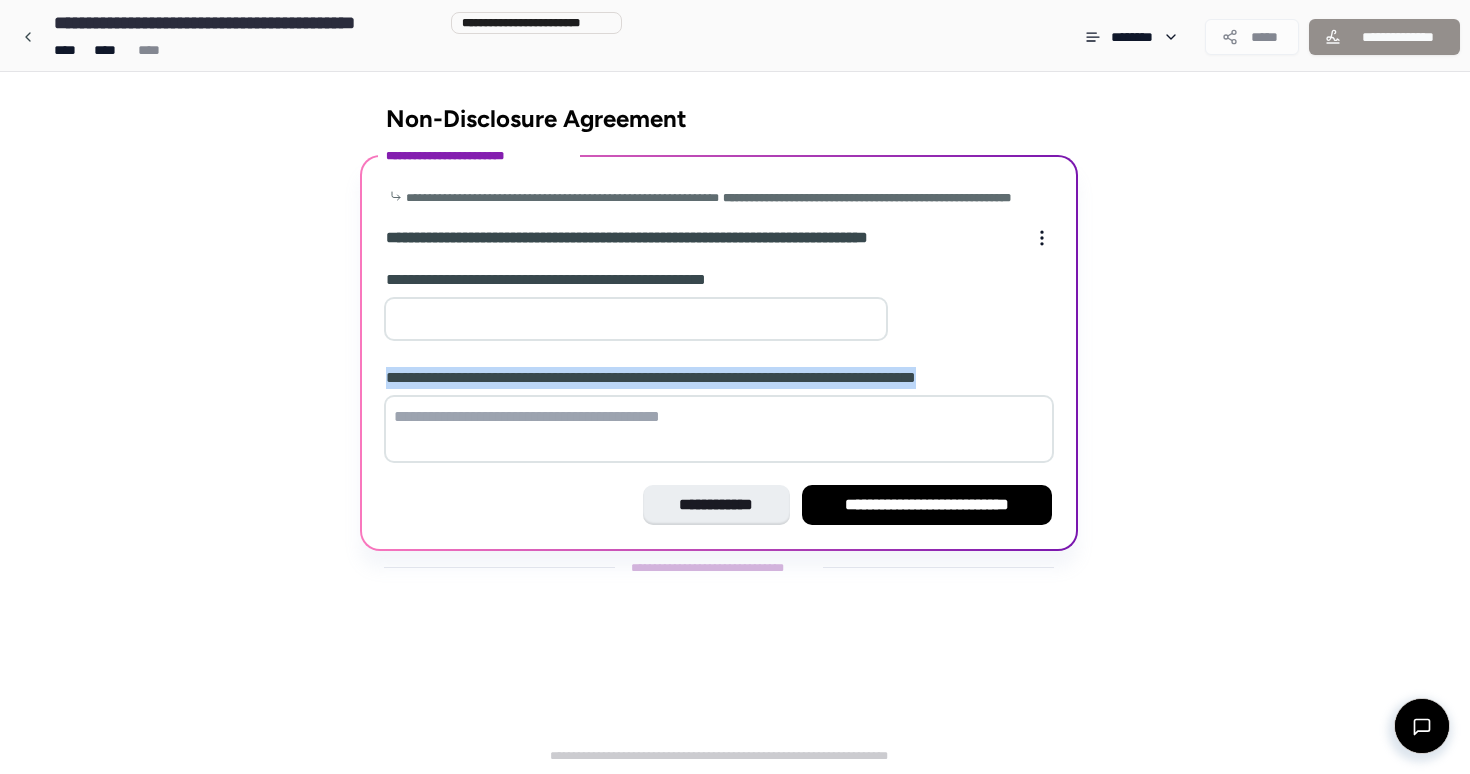 drag, startPoint x: 392, startPoint y: 393, endPoint x: 1050, endPoint y: 398, distance: 658.019 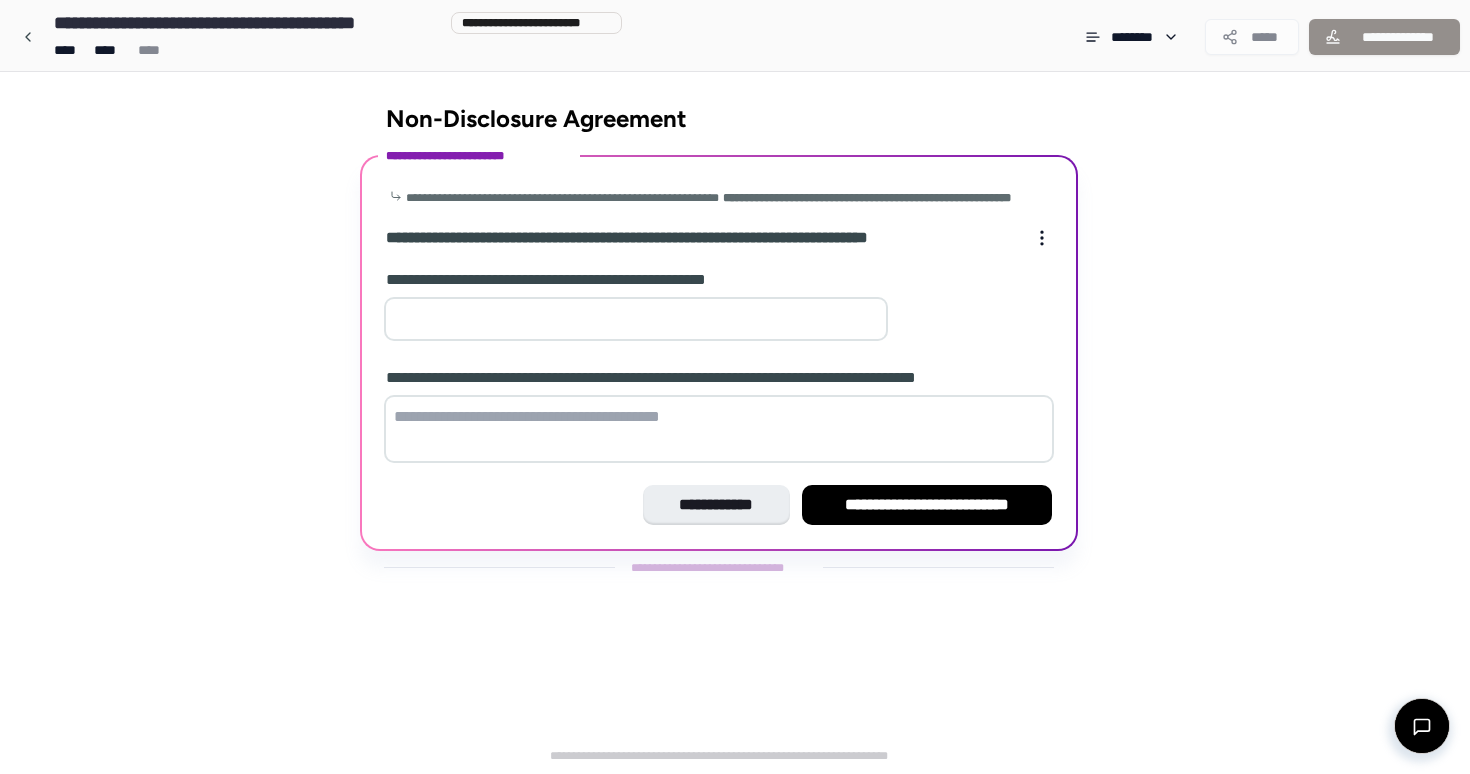 click at bounding box center (719, 429) 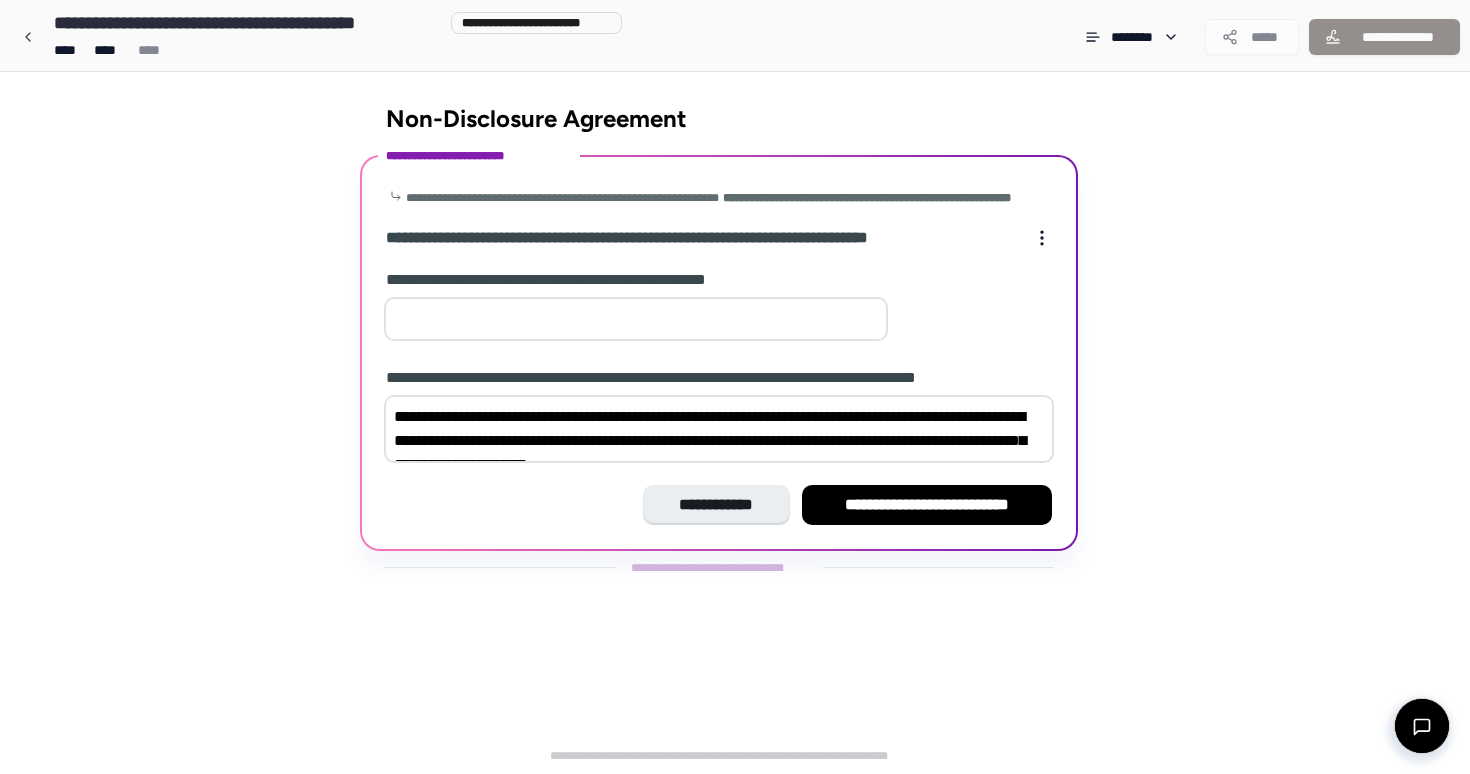 scroll, scrollTop: 183, scrollLeft: 0, axis: vertical 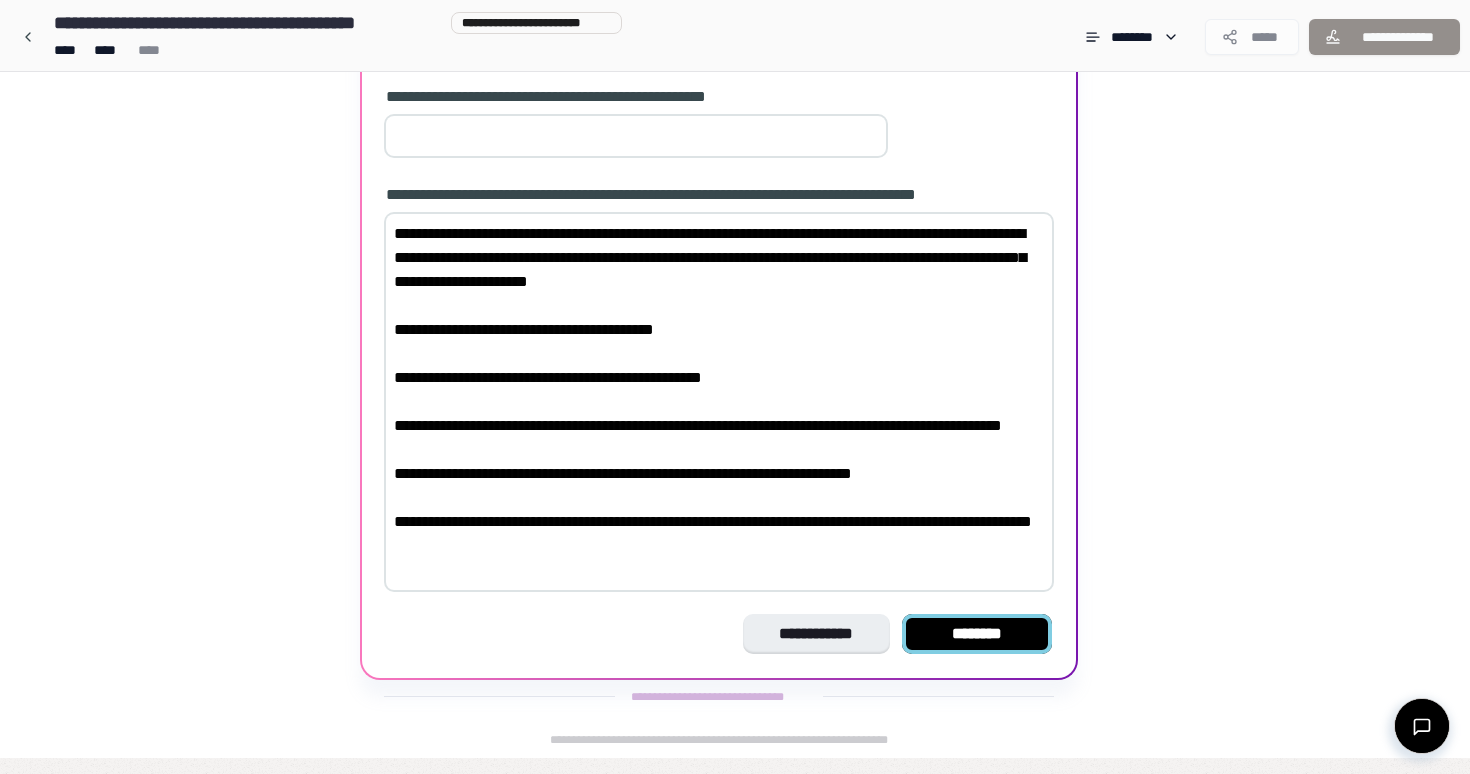 click on "********" at bounding box center (977, 634) 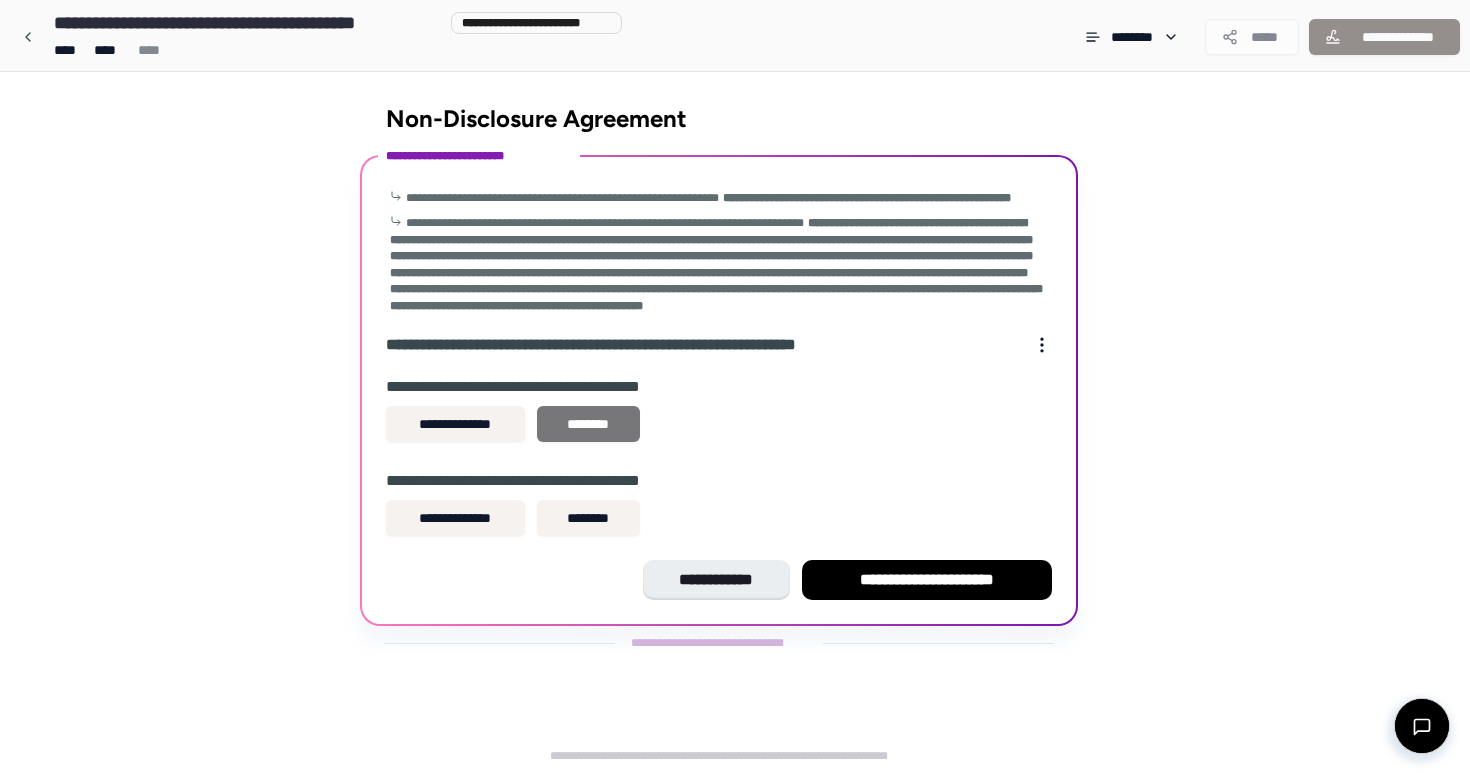 click on "********" at bounding box center (588, 424) 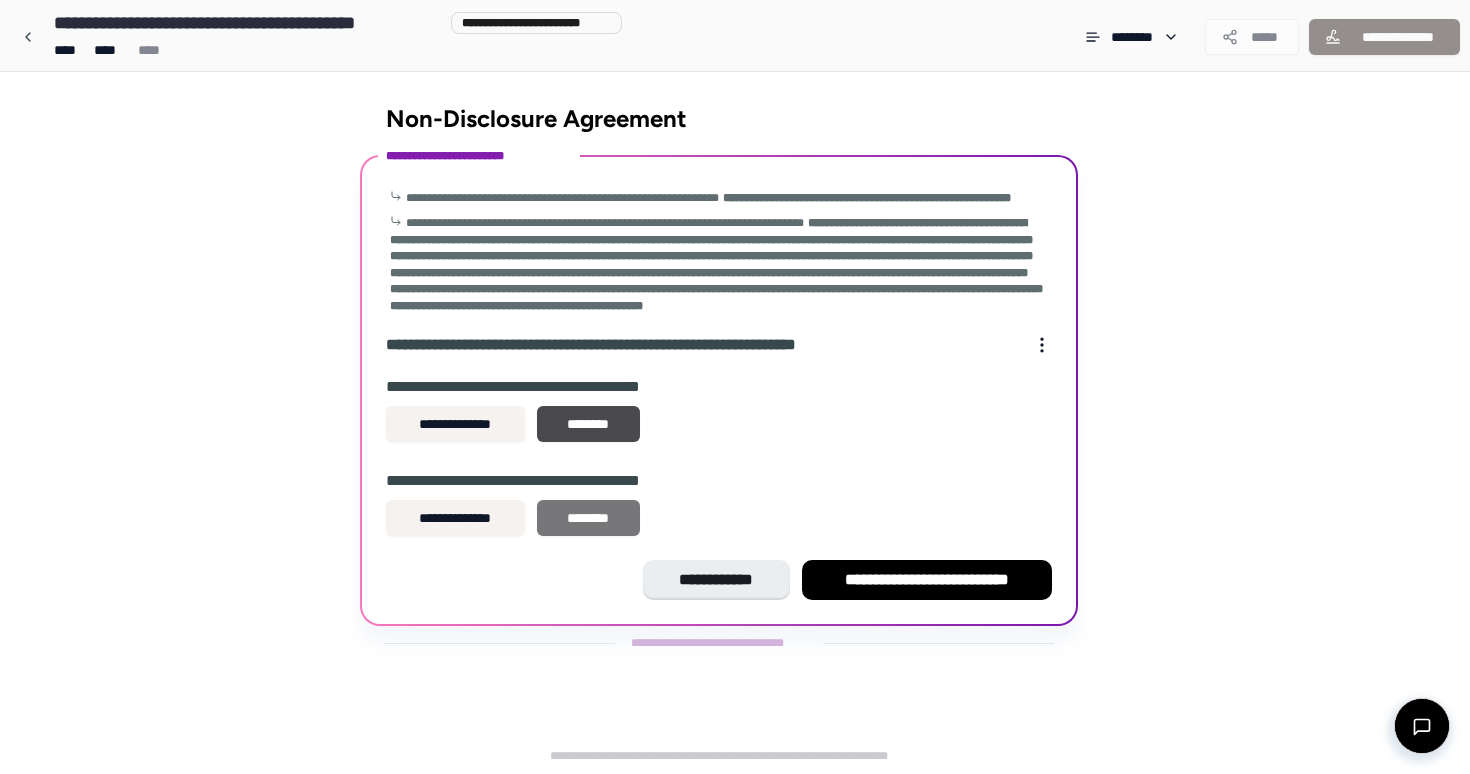 click on "********" at bounding box center (588, 518) 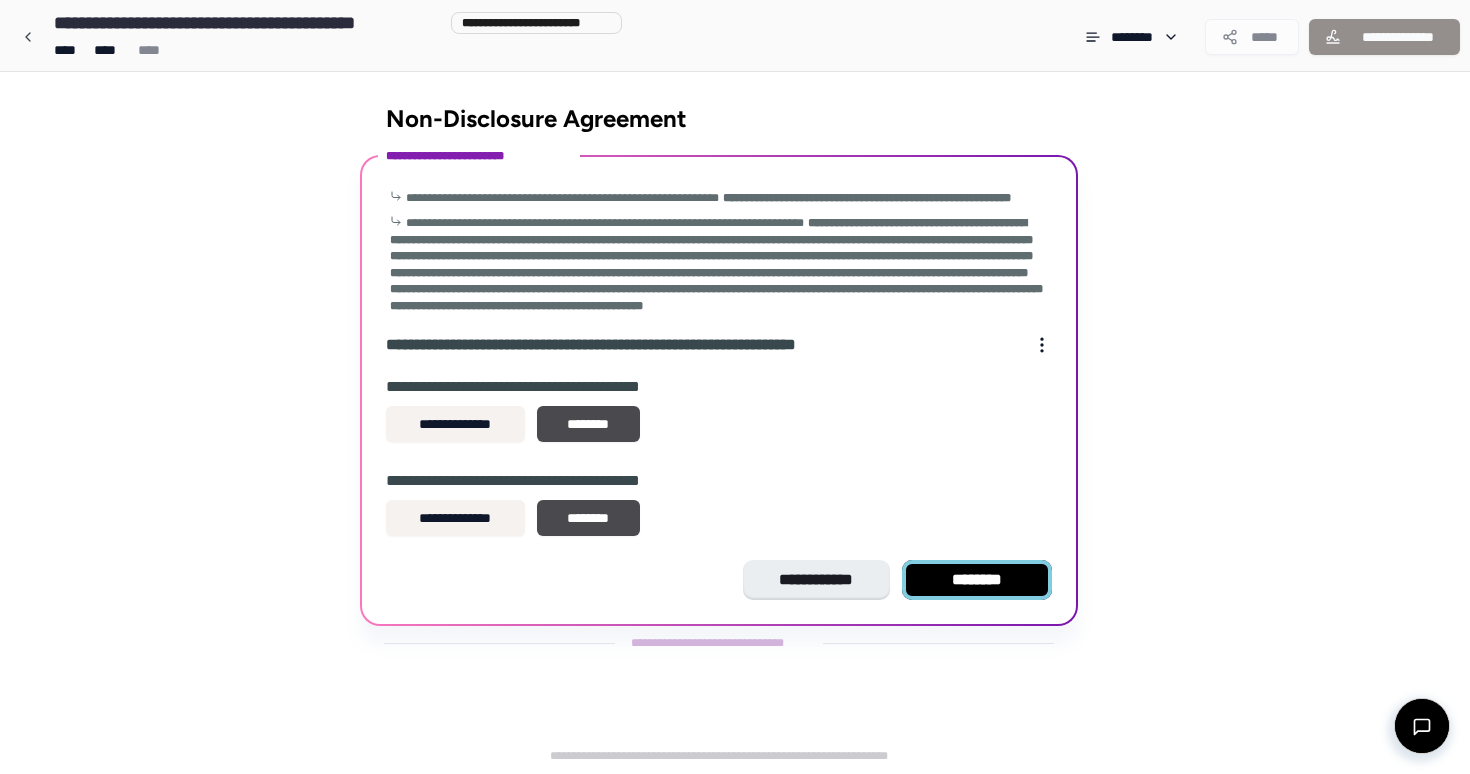 click on "********" at bounding box center (977, 580) 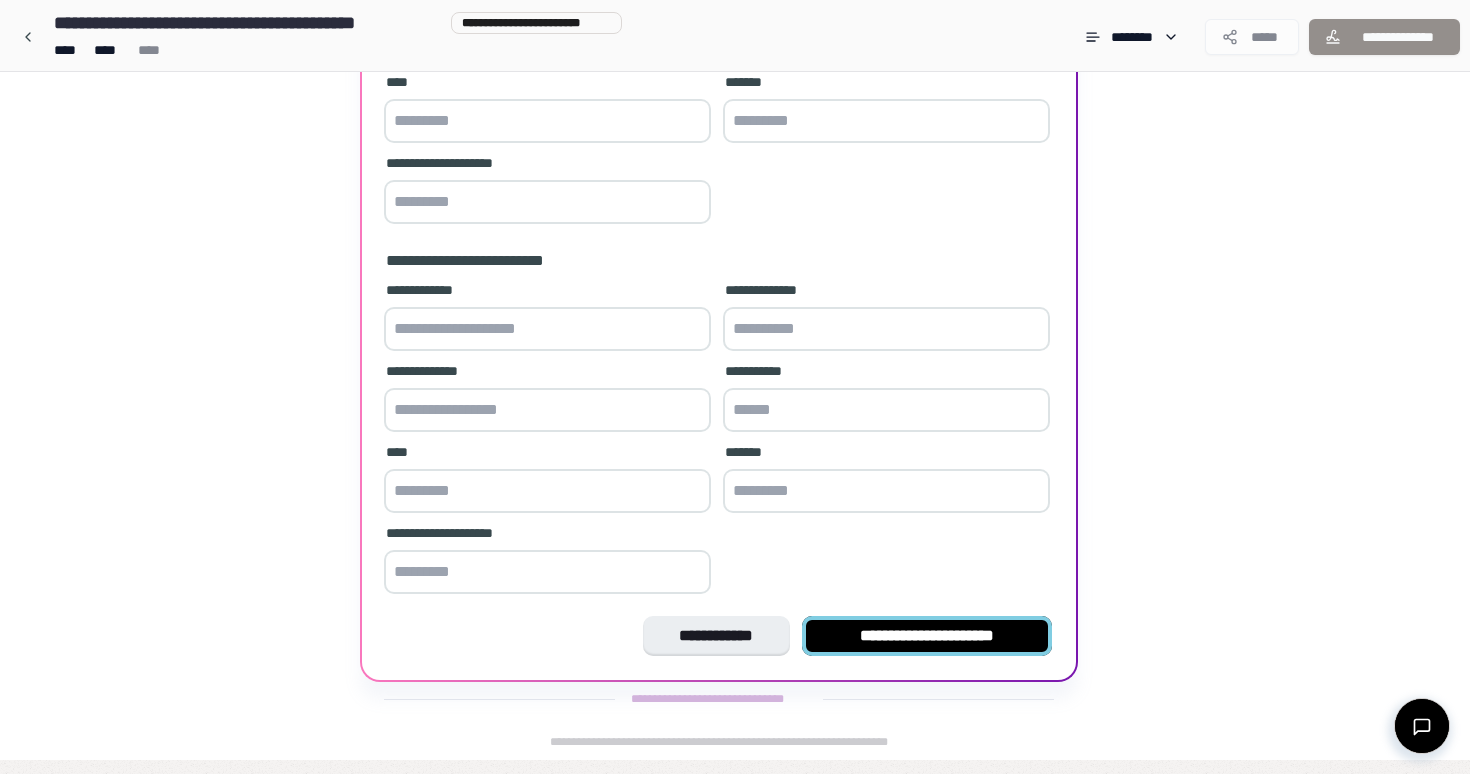 scroll, scrollTop: 521, scrollLeft: 0, axis: vertical 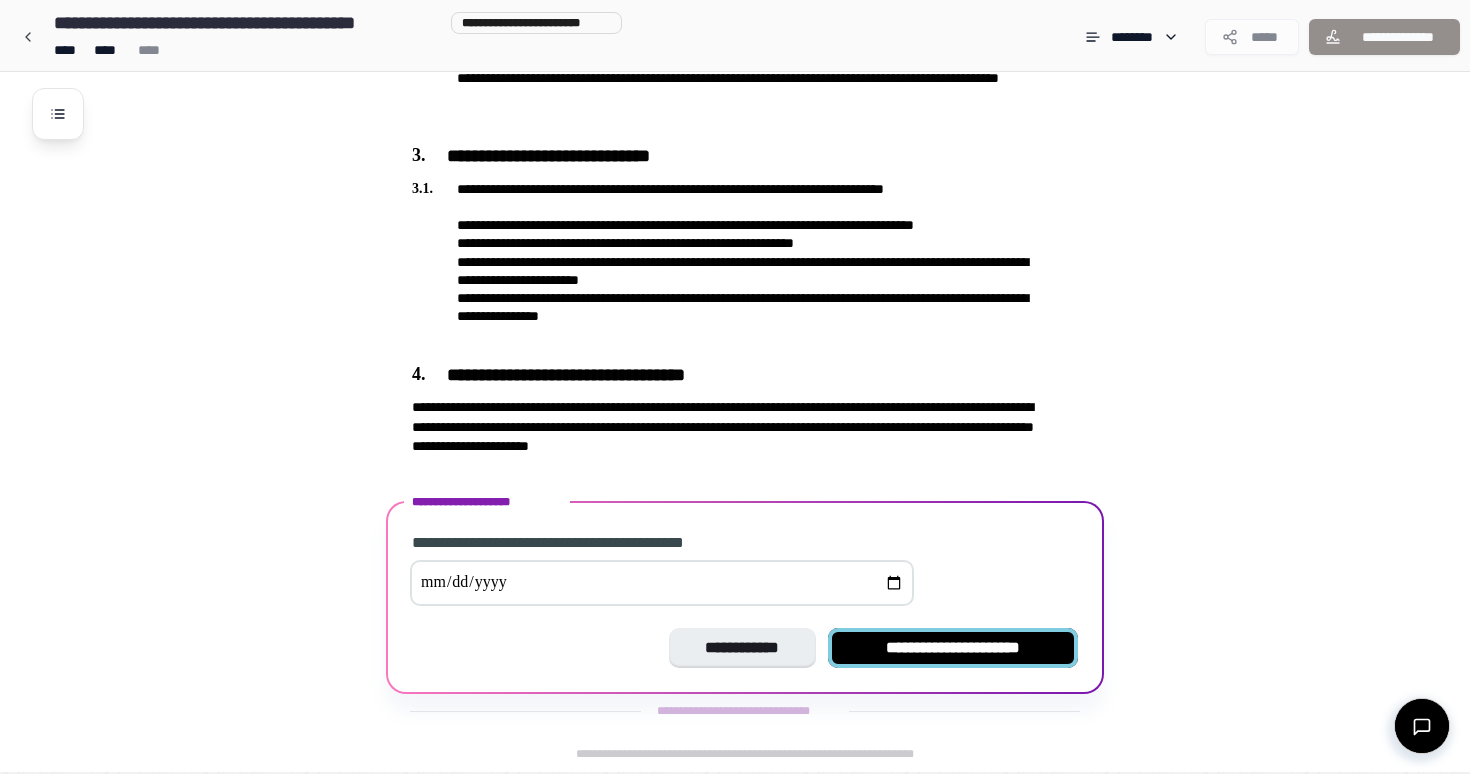 click on "**********" at bounding box center [953, 648] 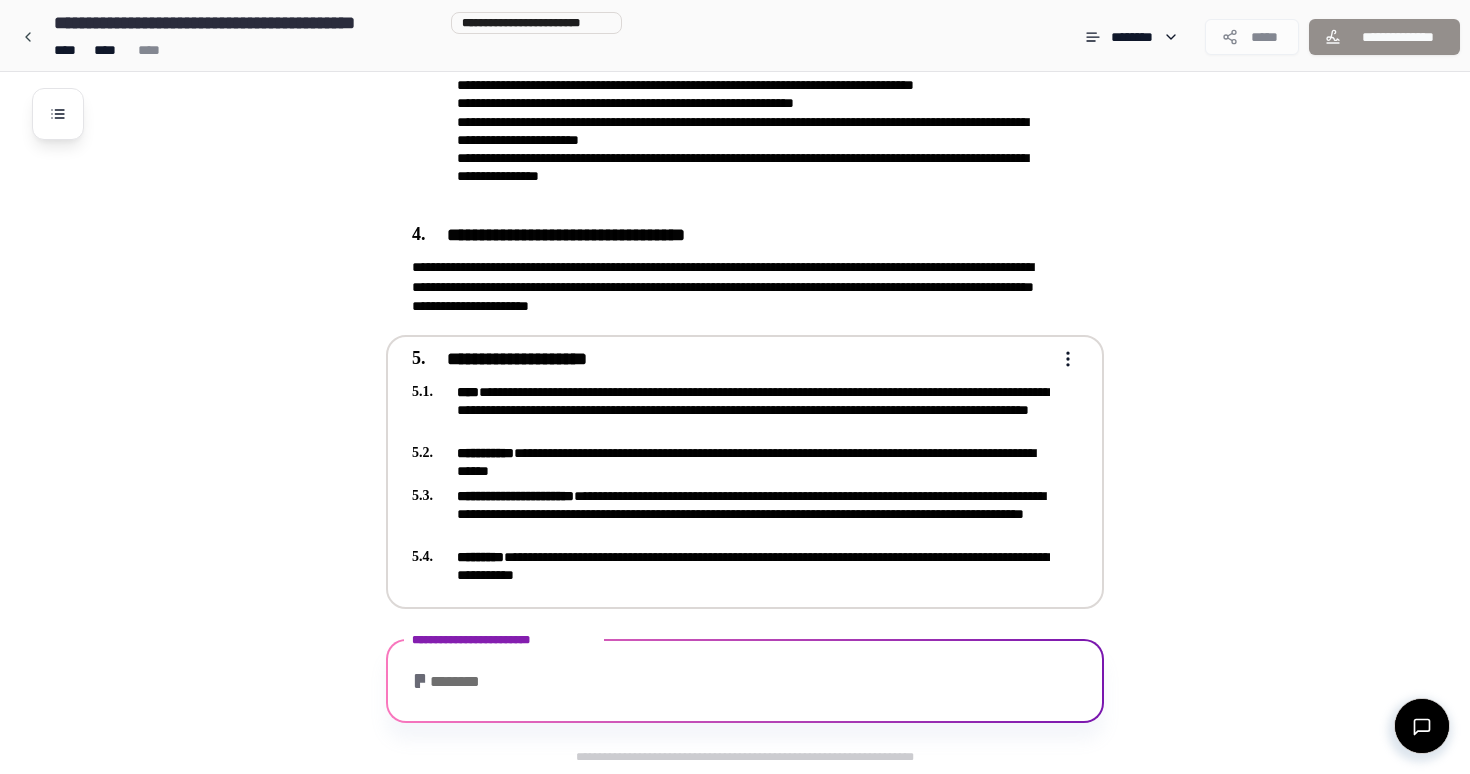 scroll, scrollTop: 1240, scrollLeft: 0, axis: vertical 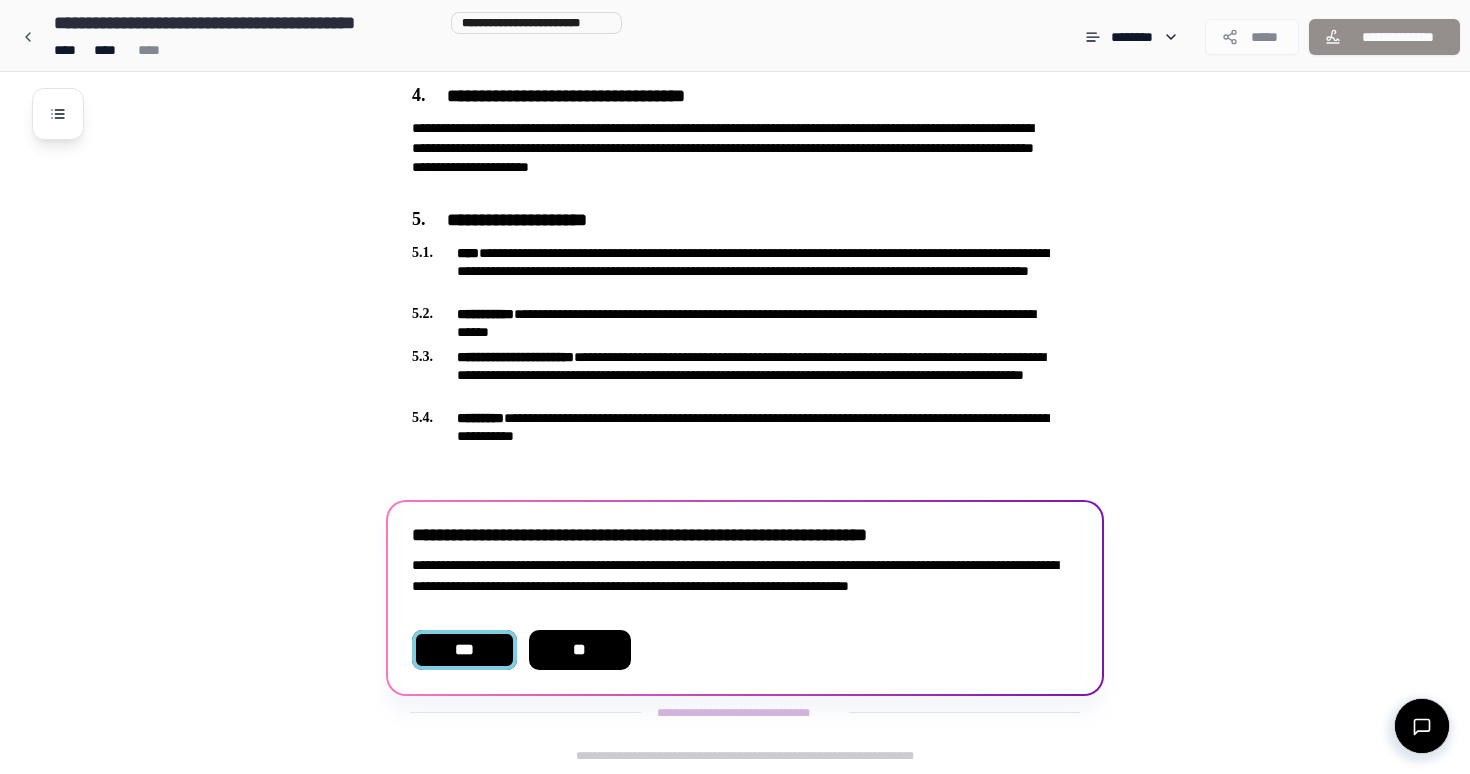 click on "***" at bounding box center (464, 650) 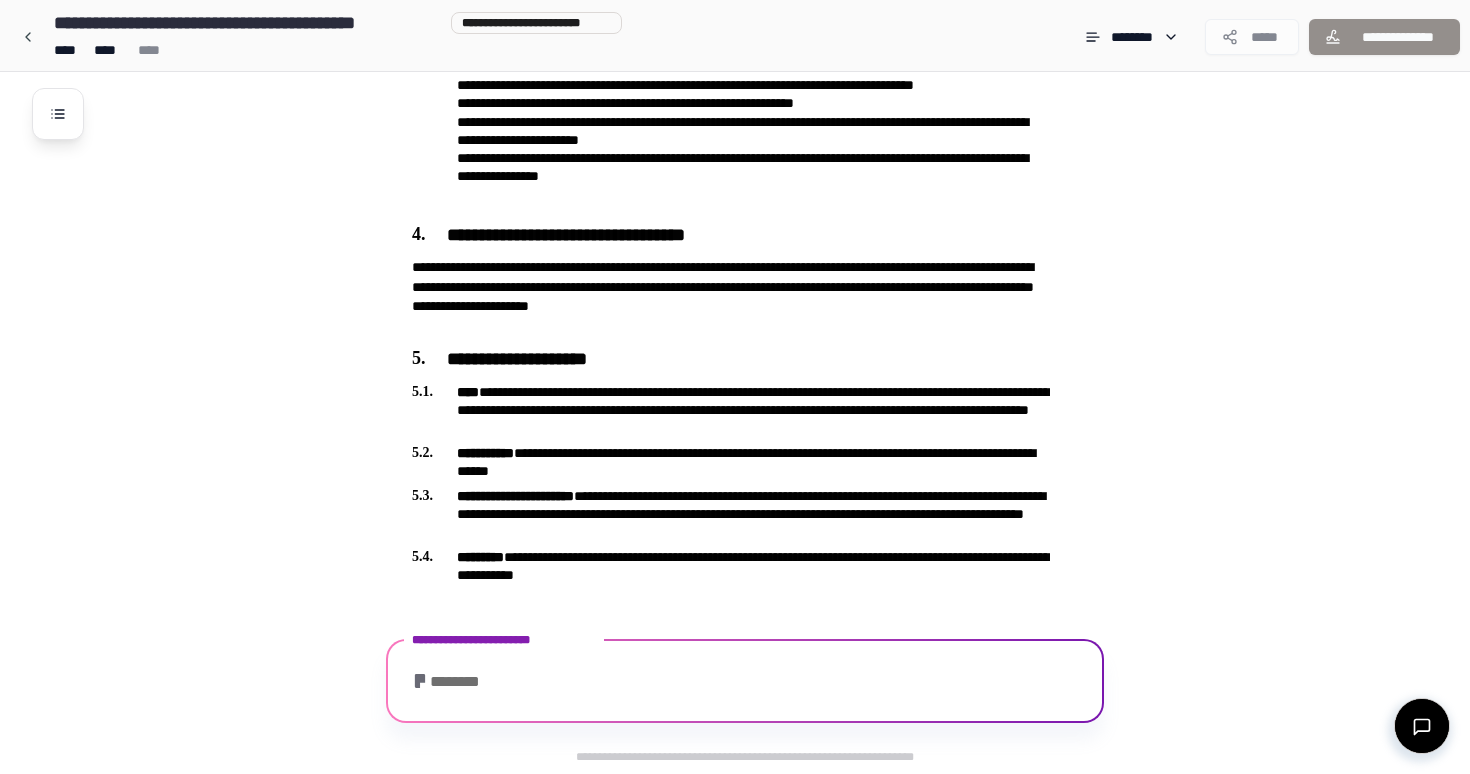 scroll, scrollTop: 1421, scrollLeft: 0, axis: vertical 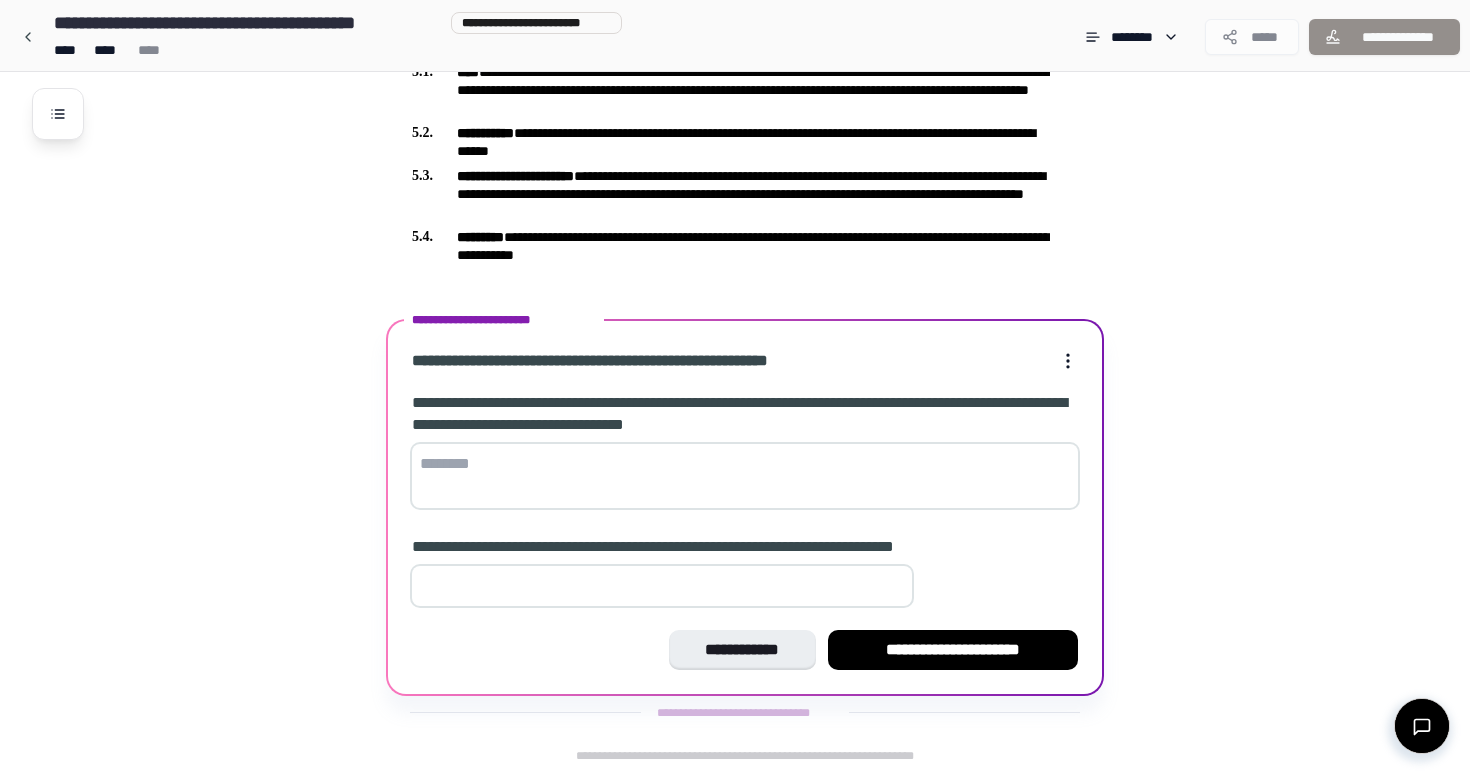 click at bounding box center (745, 476) 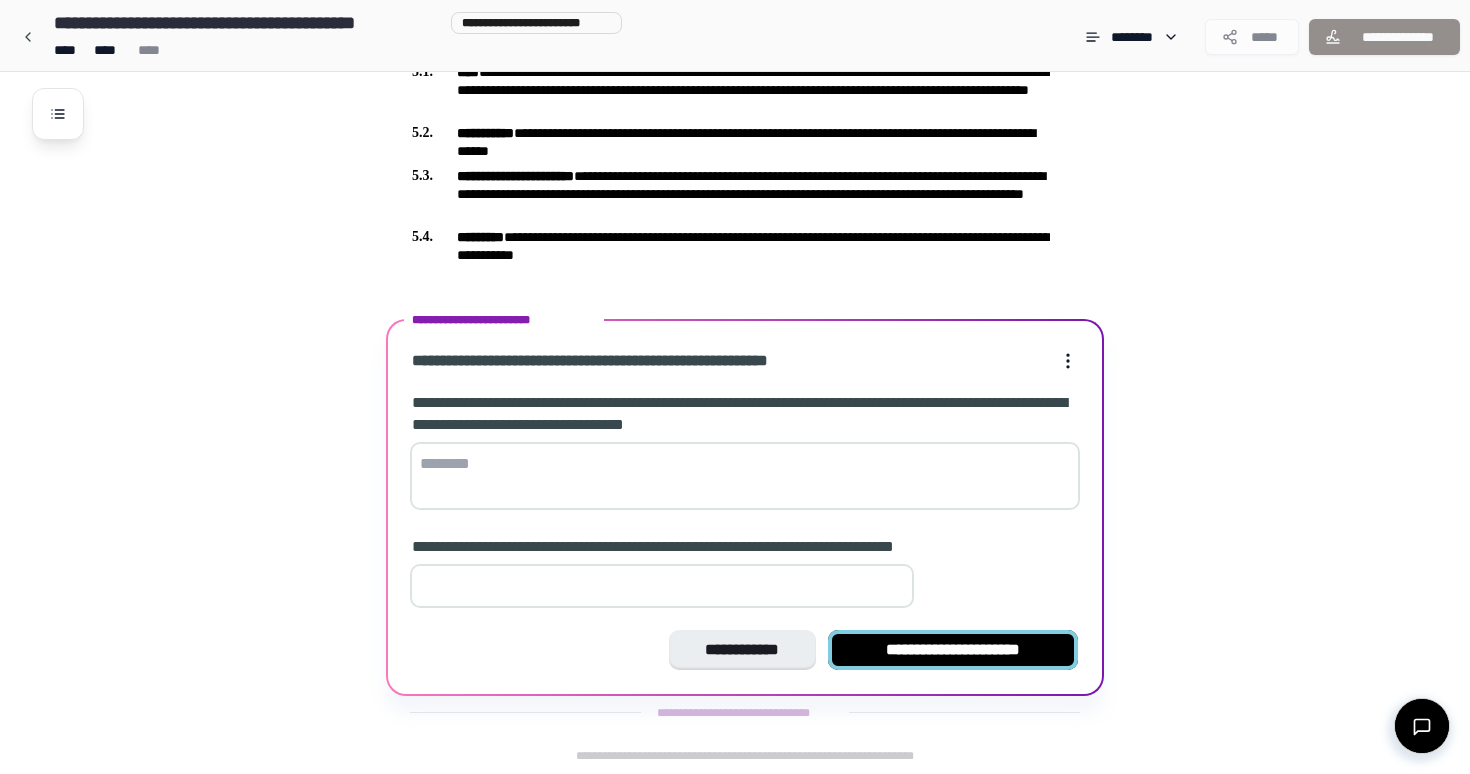 click on "**********" at bounding box center [953, 650] 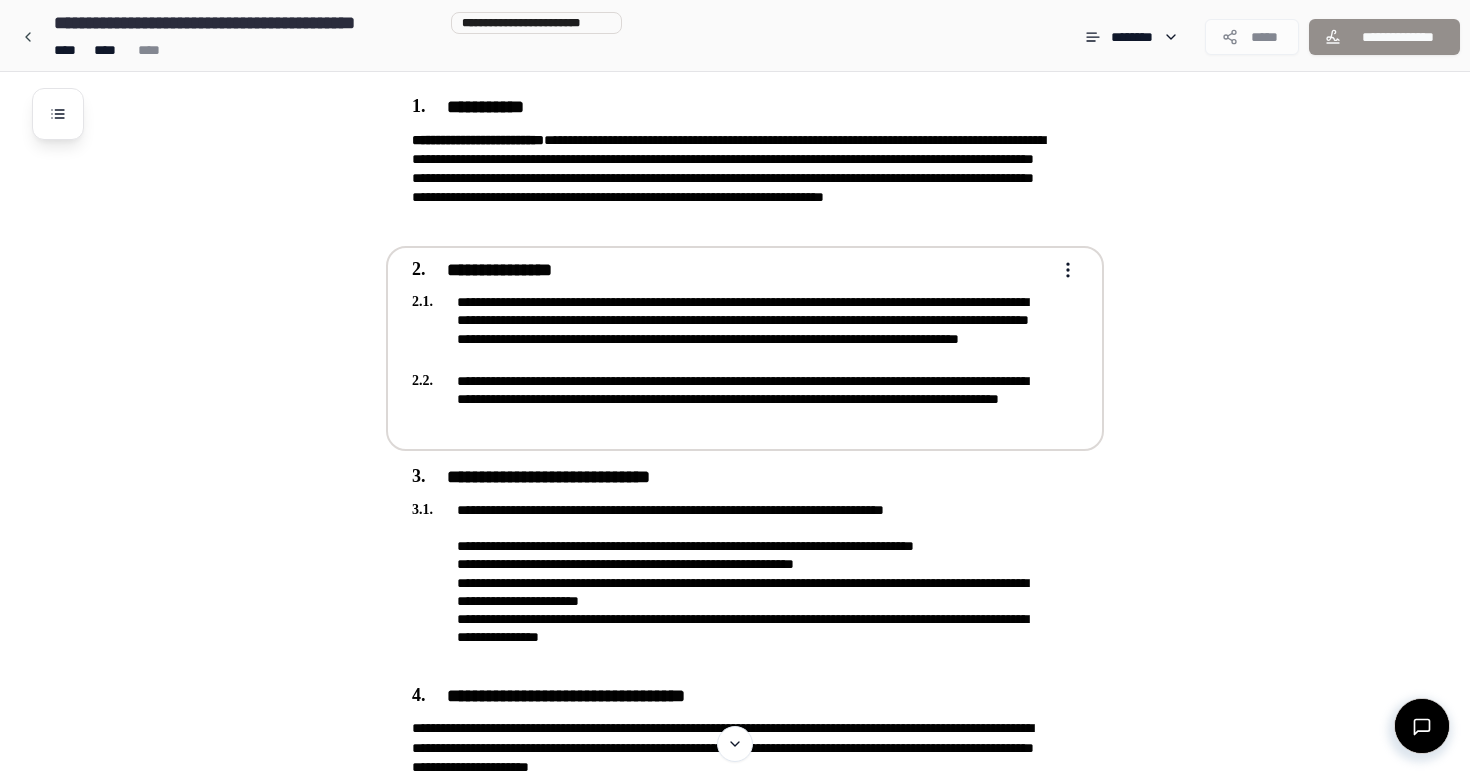 scroll, scrollTop: 651, scrollLeft: 0, axis: vertical 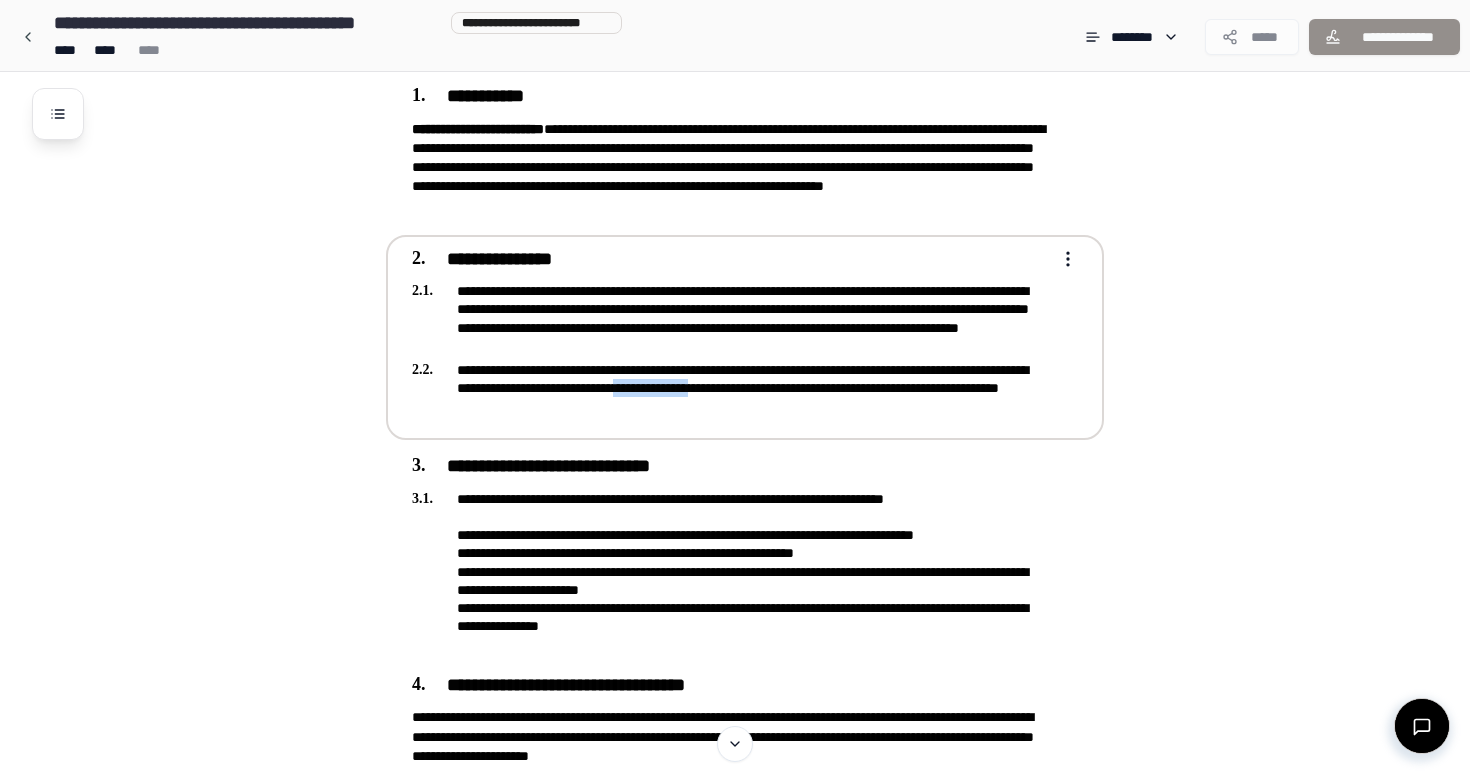 drag, startPoint x: 889, startPoint y: 382, endPoint x: 799, endPoint y: 382, distance: 90 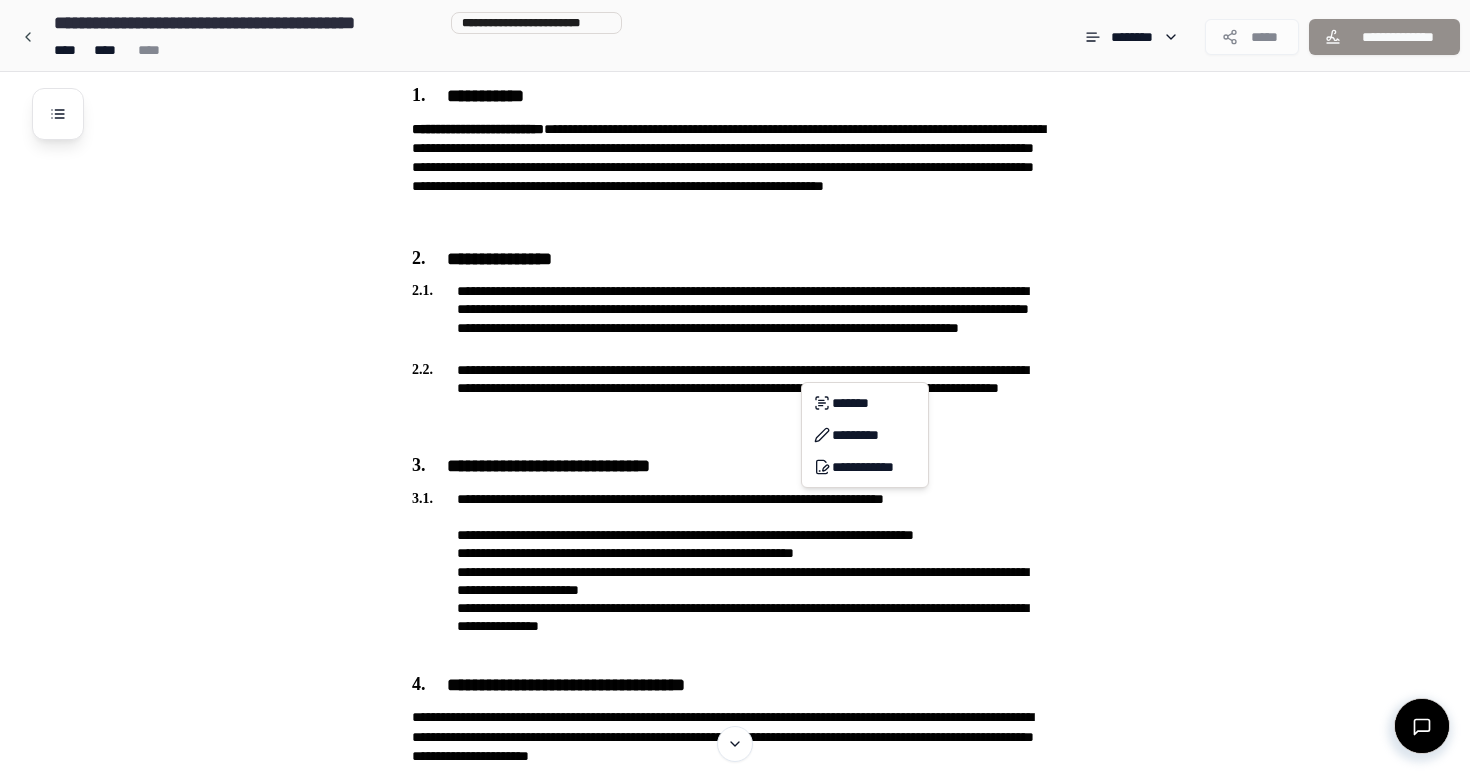 click on "**********" at bounding box center (735, 656) 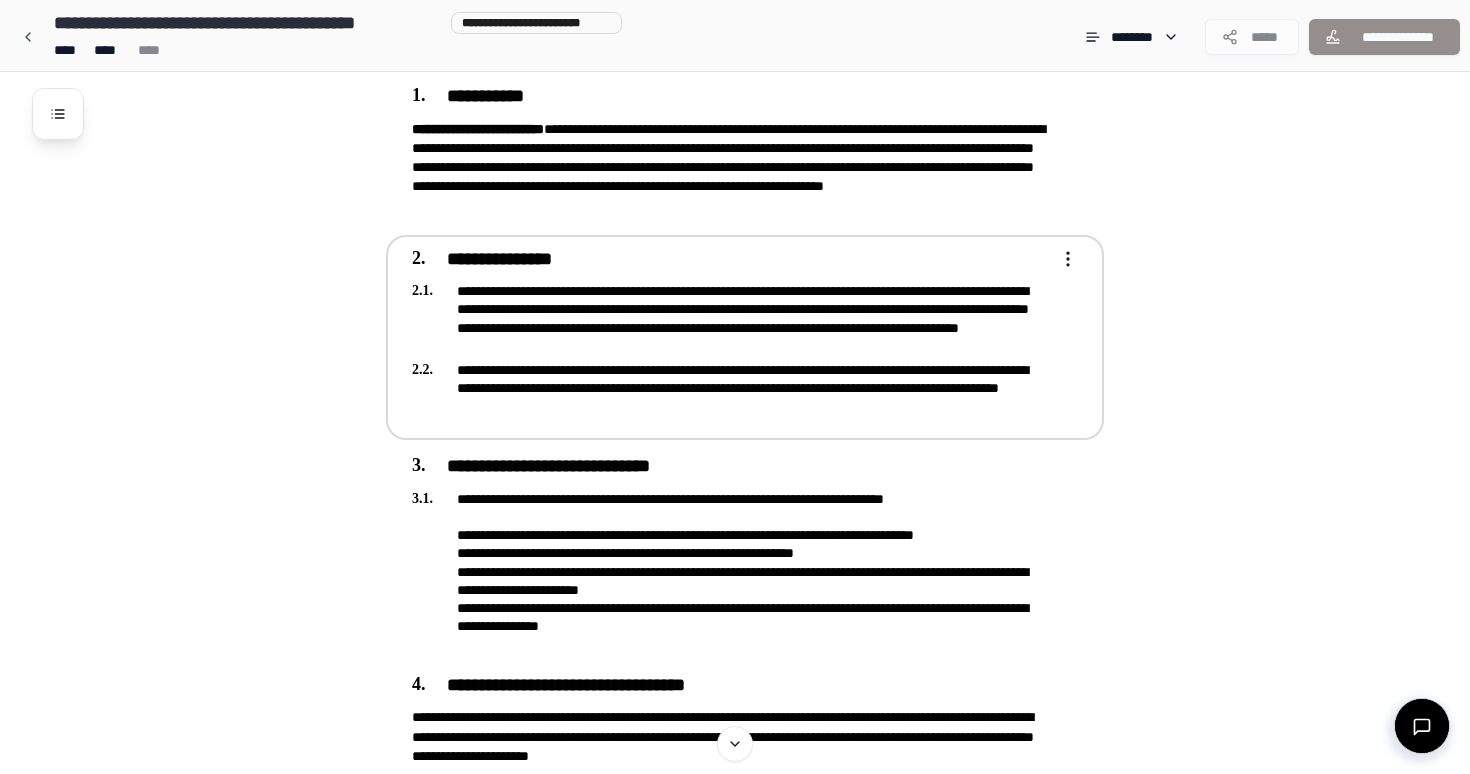 click on "**********" at bounding box center (731, 388) 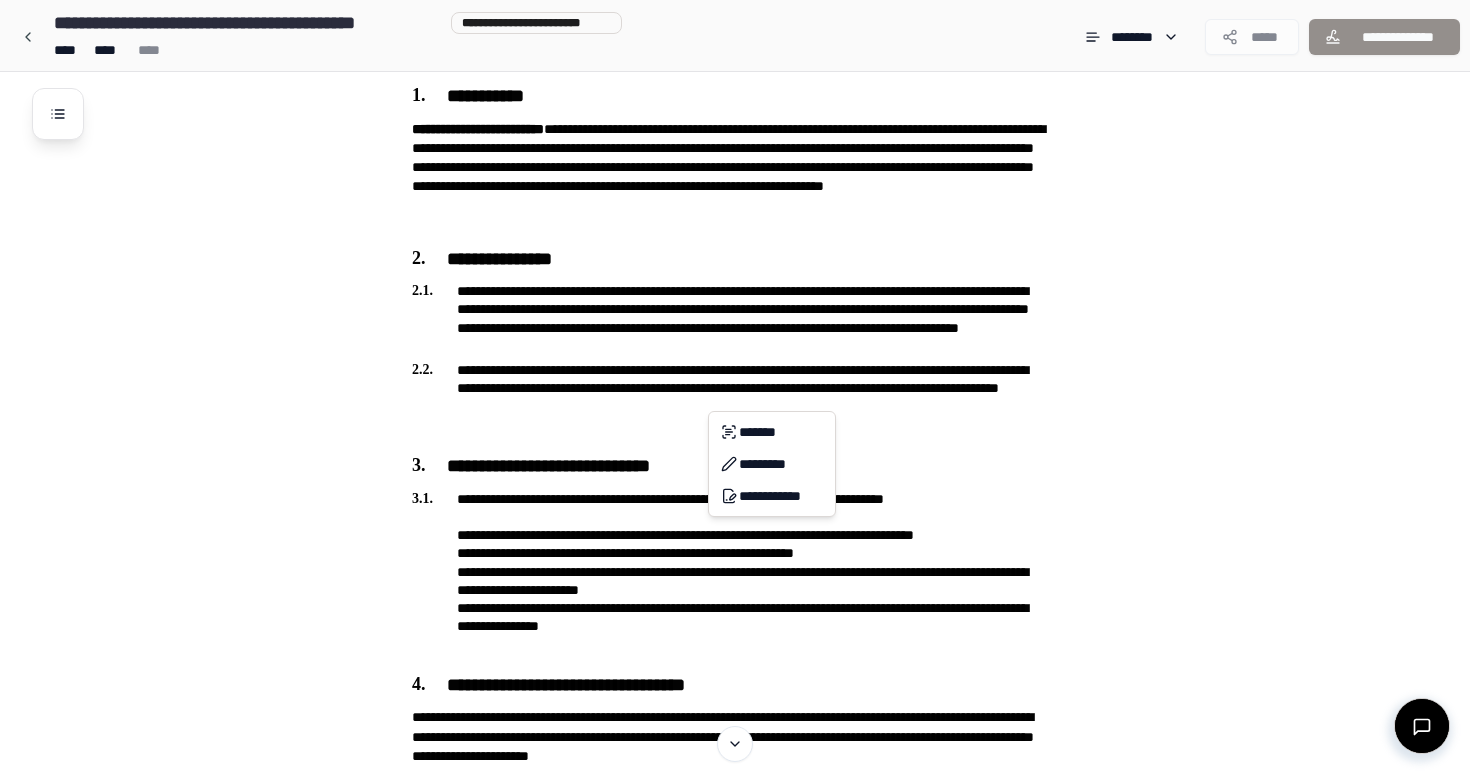 click on "**********" at bounding box center (735, 656) 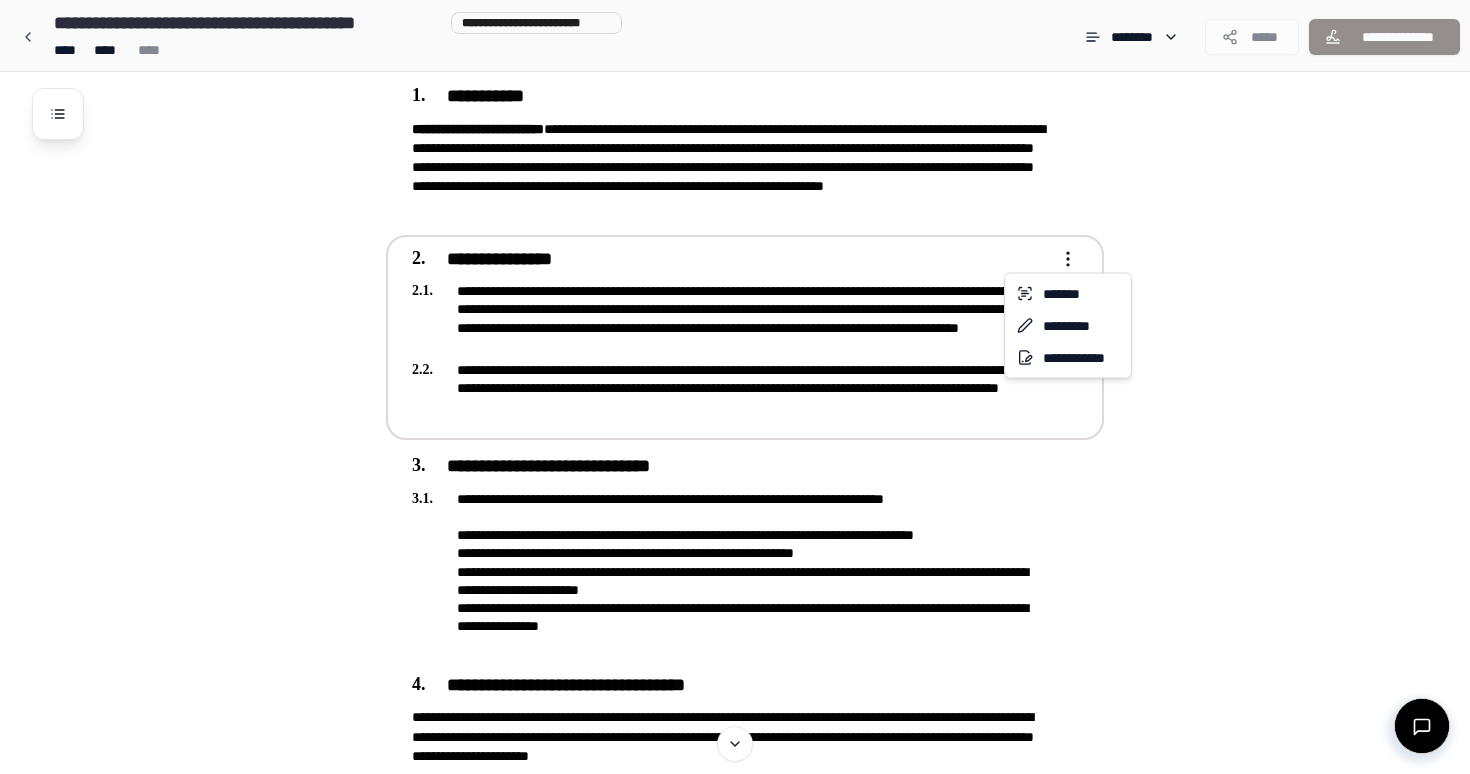 click on "**********" at bounding box center [735, 656] 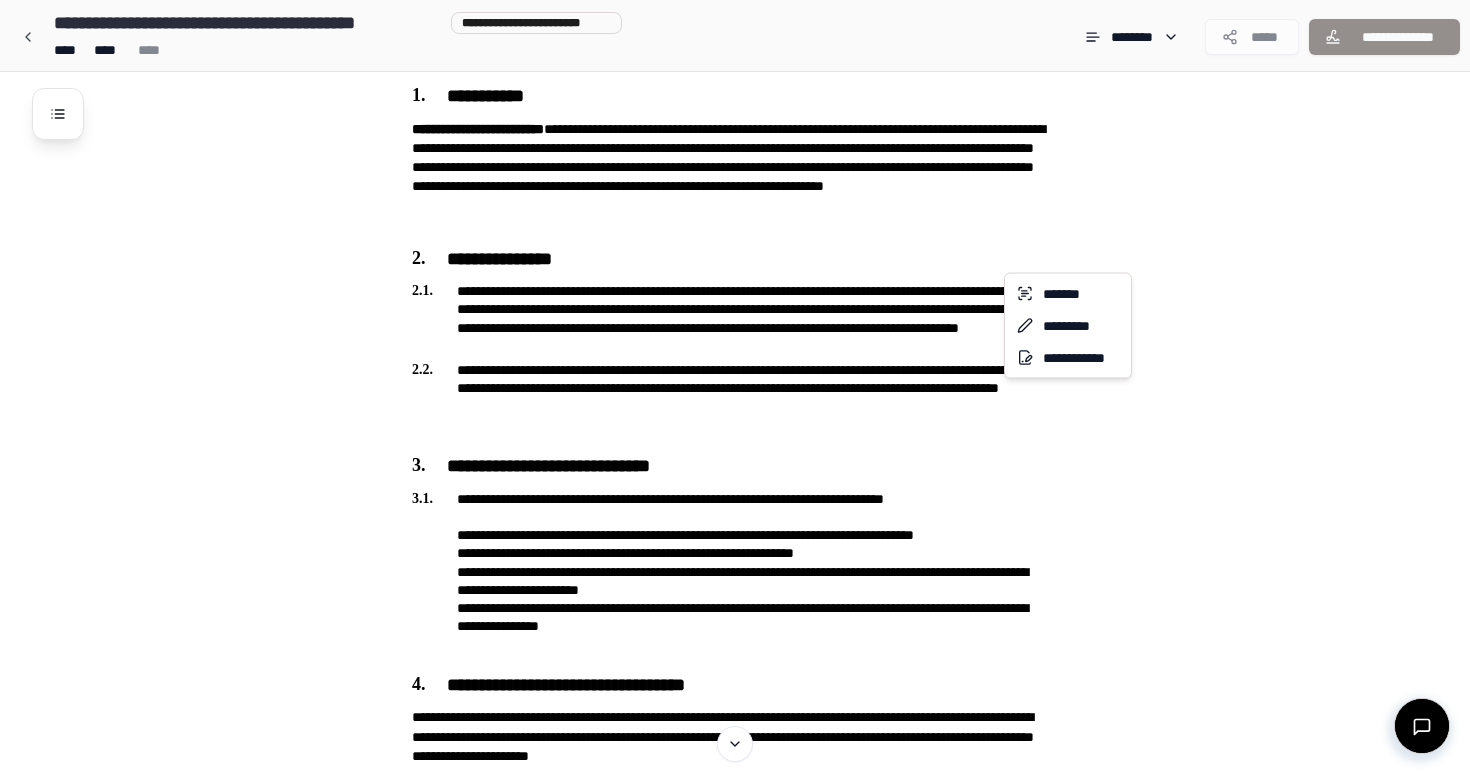 click on "**********" at bounding box center (735, 656) 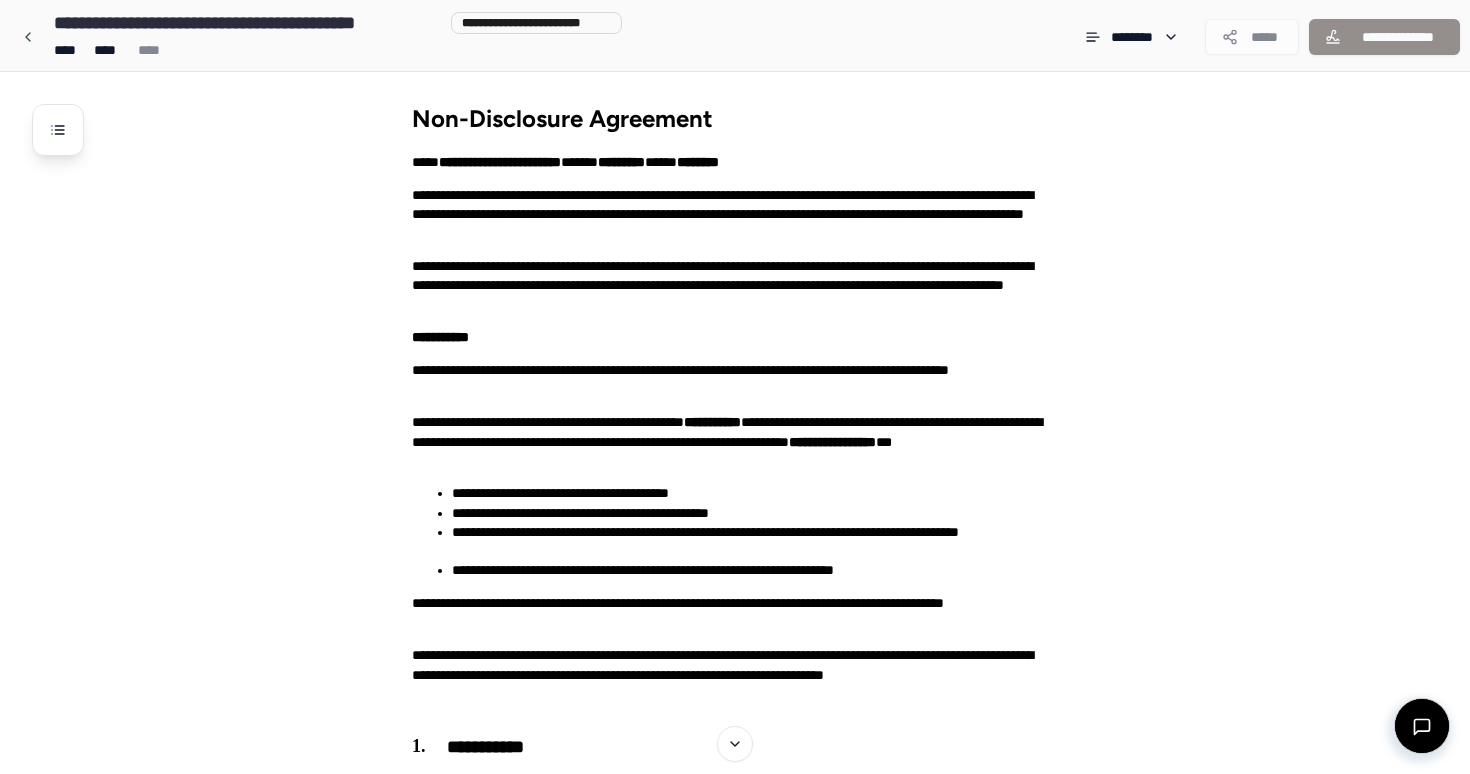 scroll, scrollTop: 0, scrollLeft: 0, axis: both 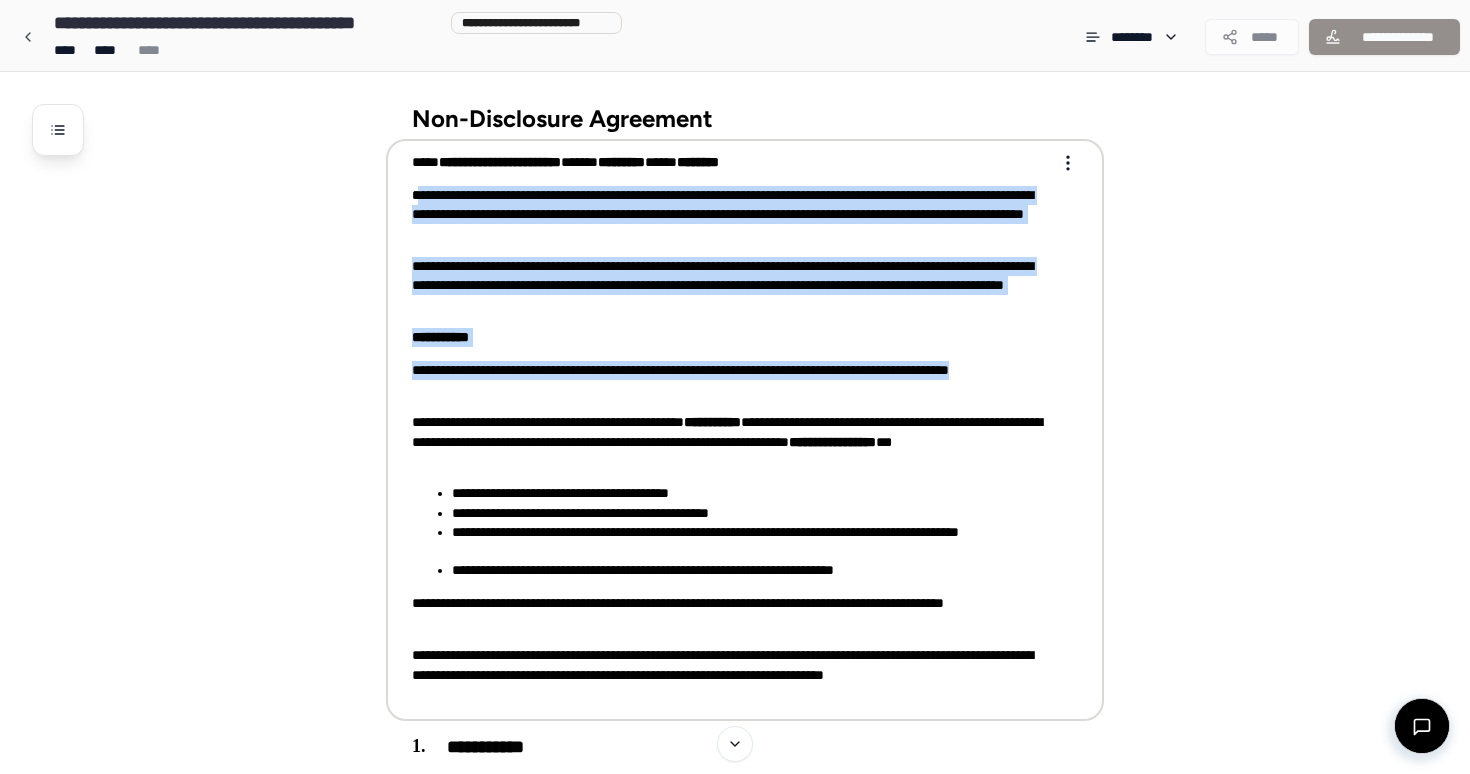 drag, startPoint x: 416, startPoint y: 191, endPoint x: 673, endPoint y: 406, distance: 335.07312 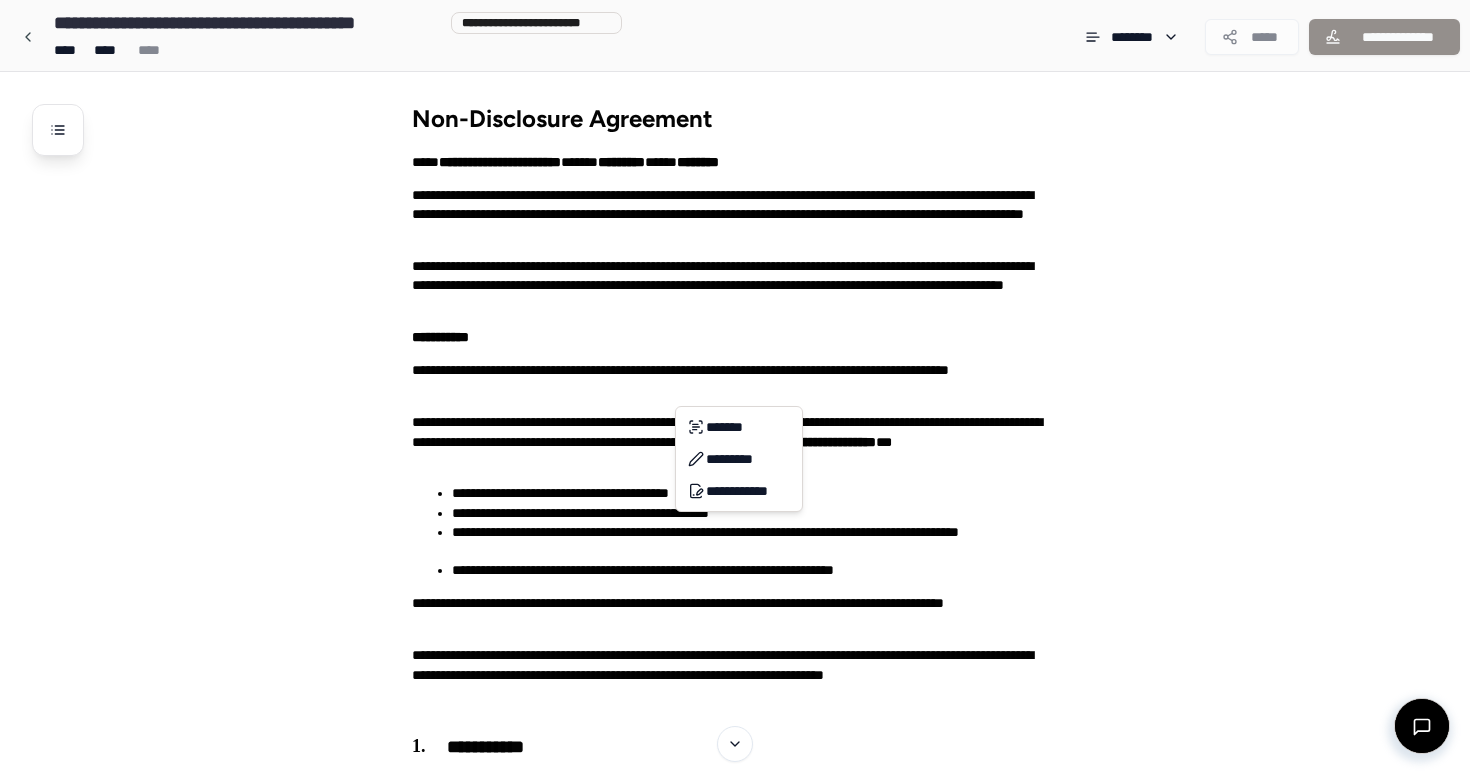 click on "**********" at bounding box center (735, 1307) 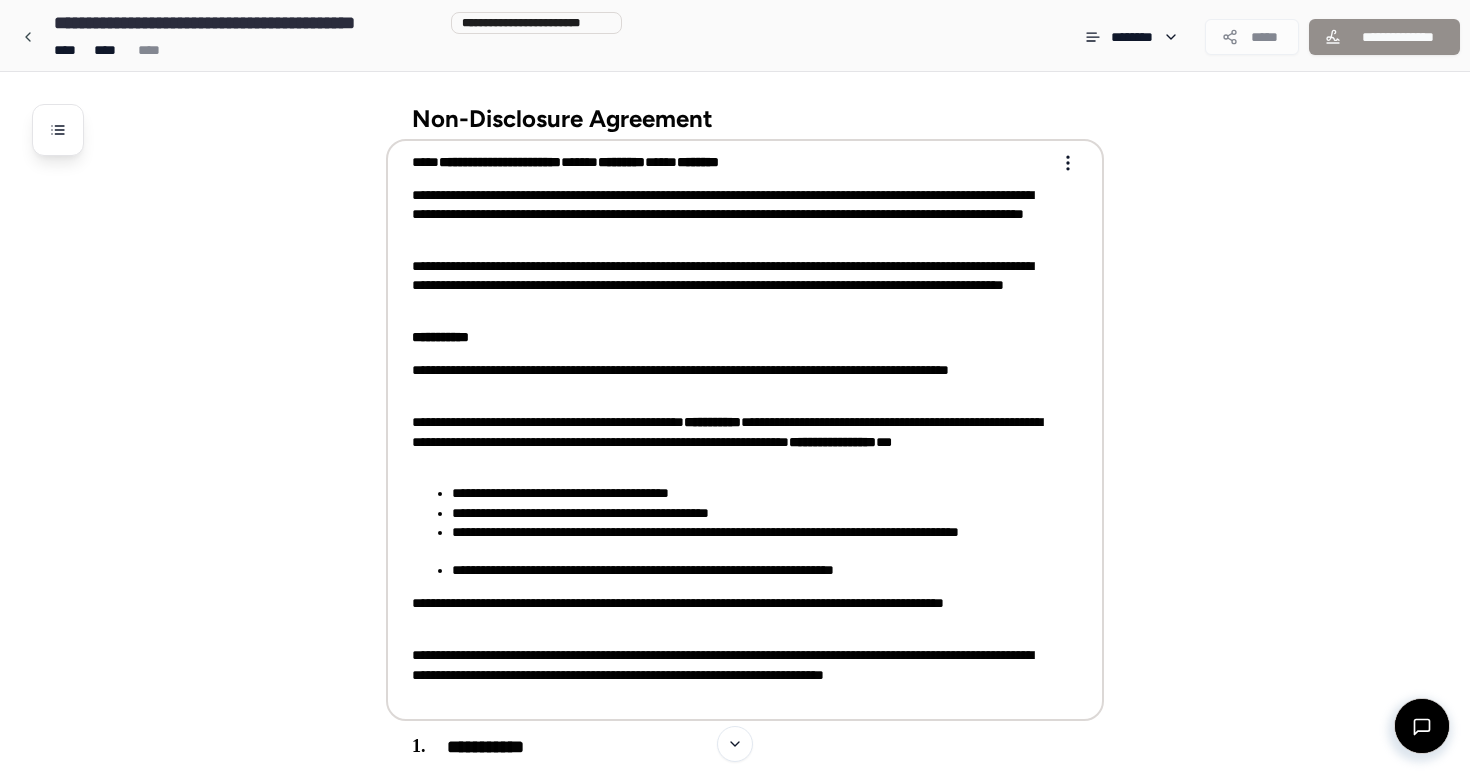 scroll, scrollTop: 0, scrollLeft: 0, axis: both 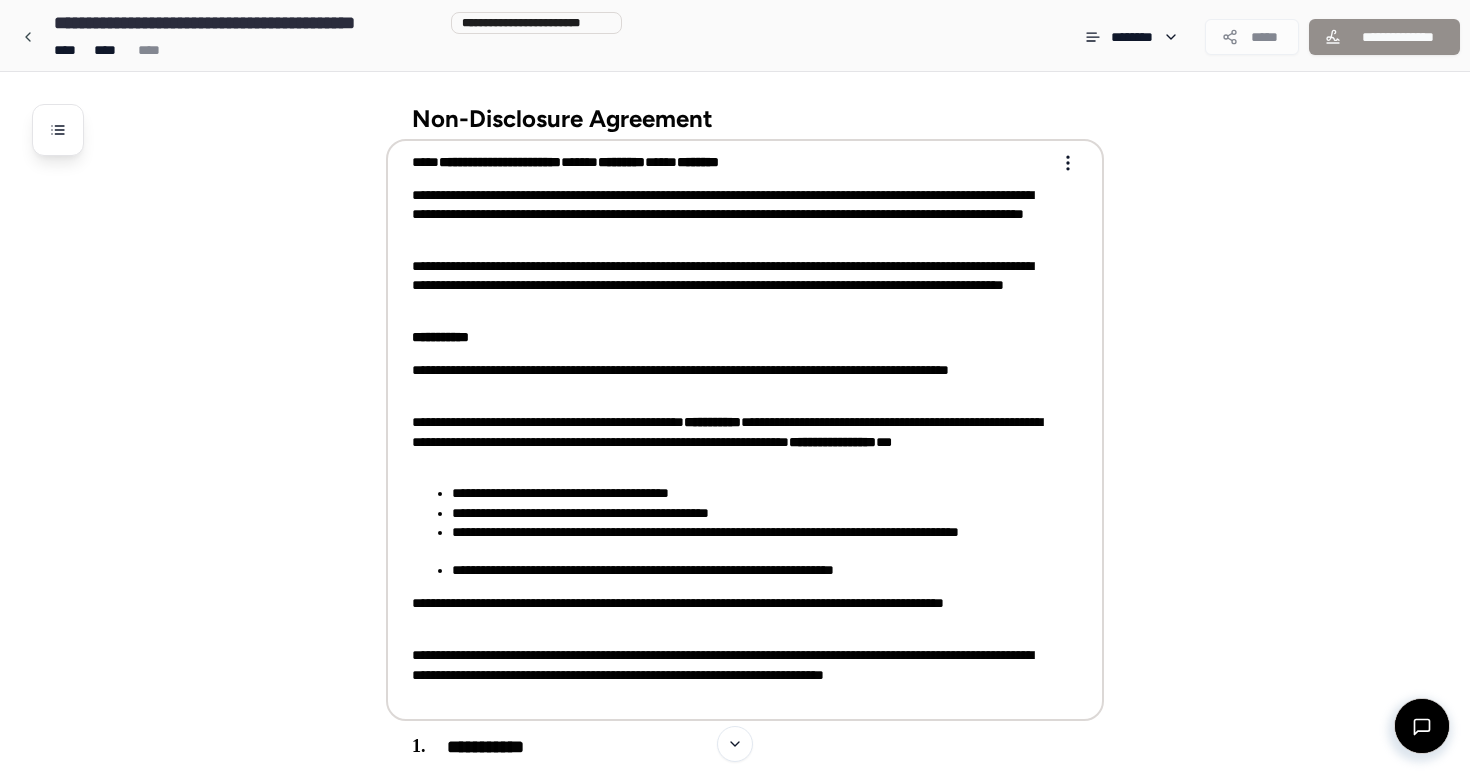 click on "**********" at bounding box center [735, 1307] 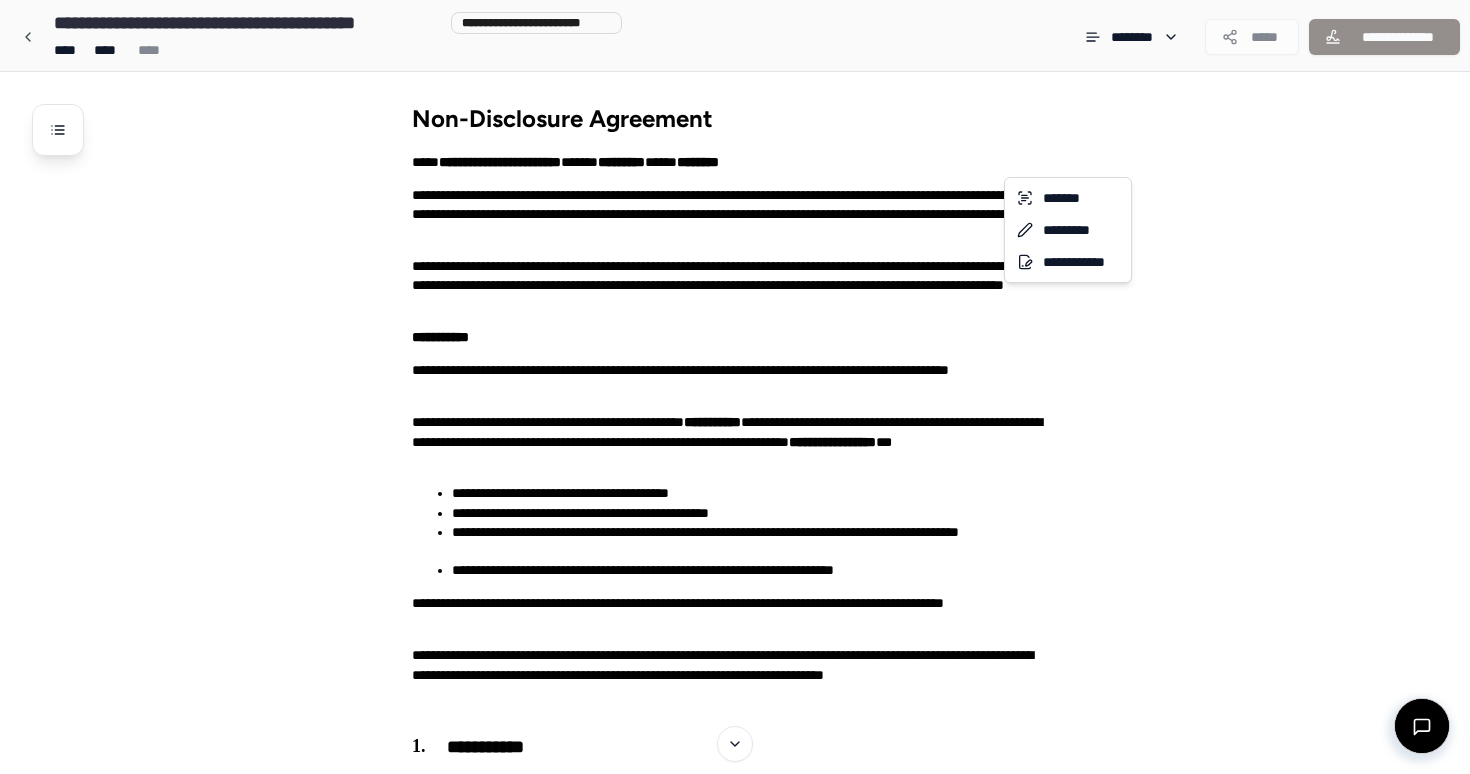 click on "**********" at bounding box center [735, 1307] 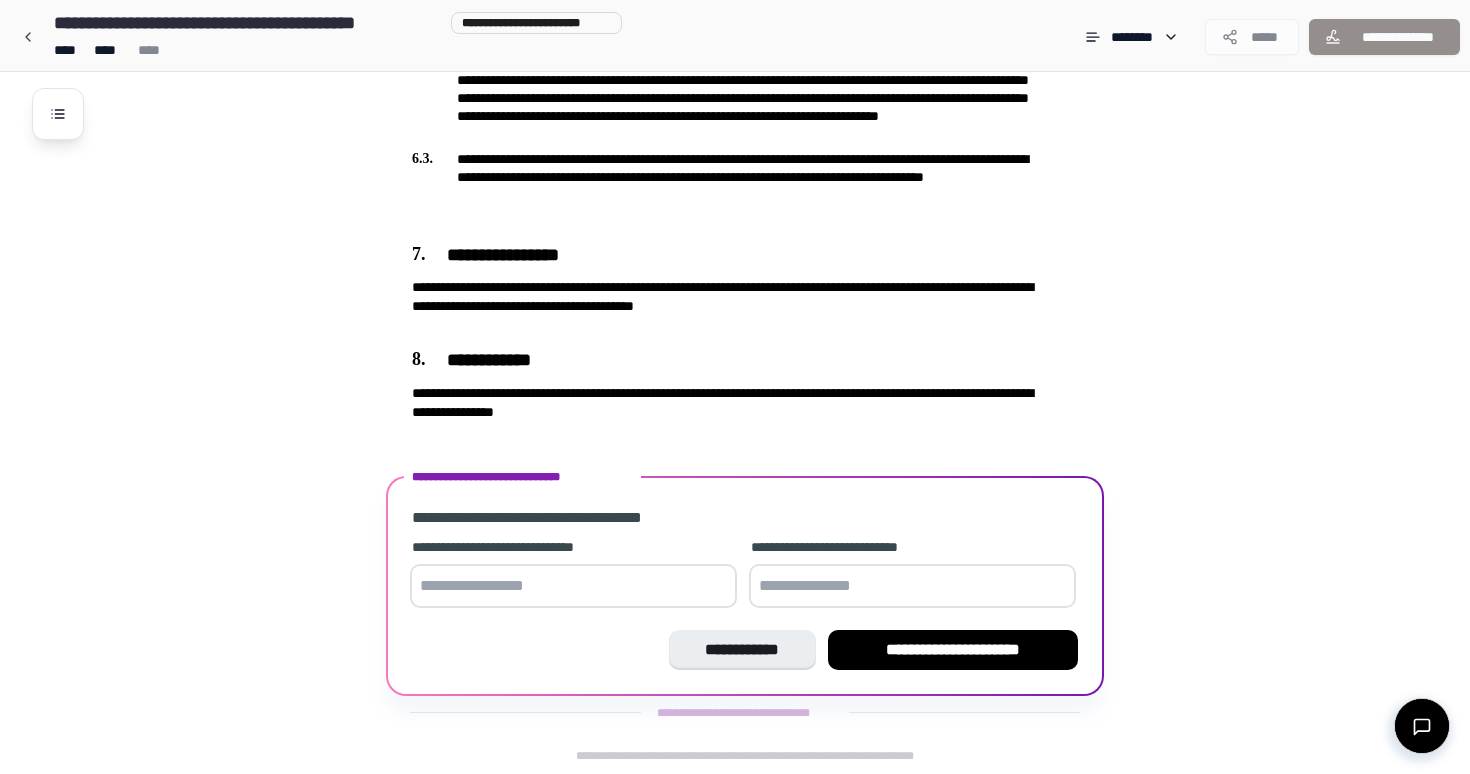 scroll, scrollTop: 1840, scrollLeft: 0, axis: vertical 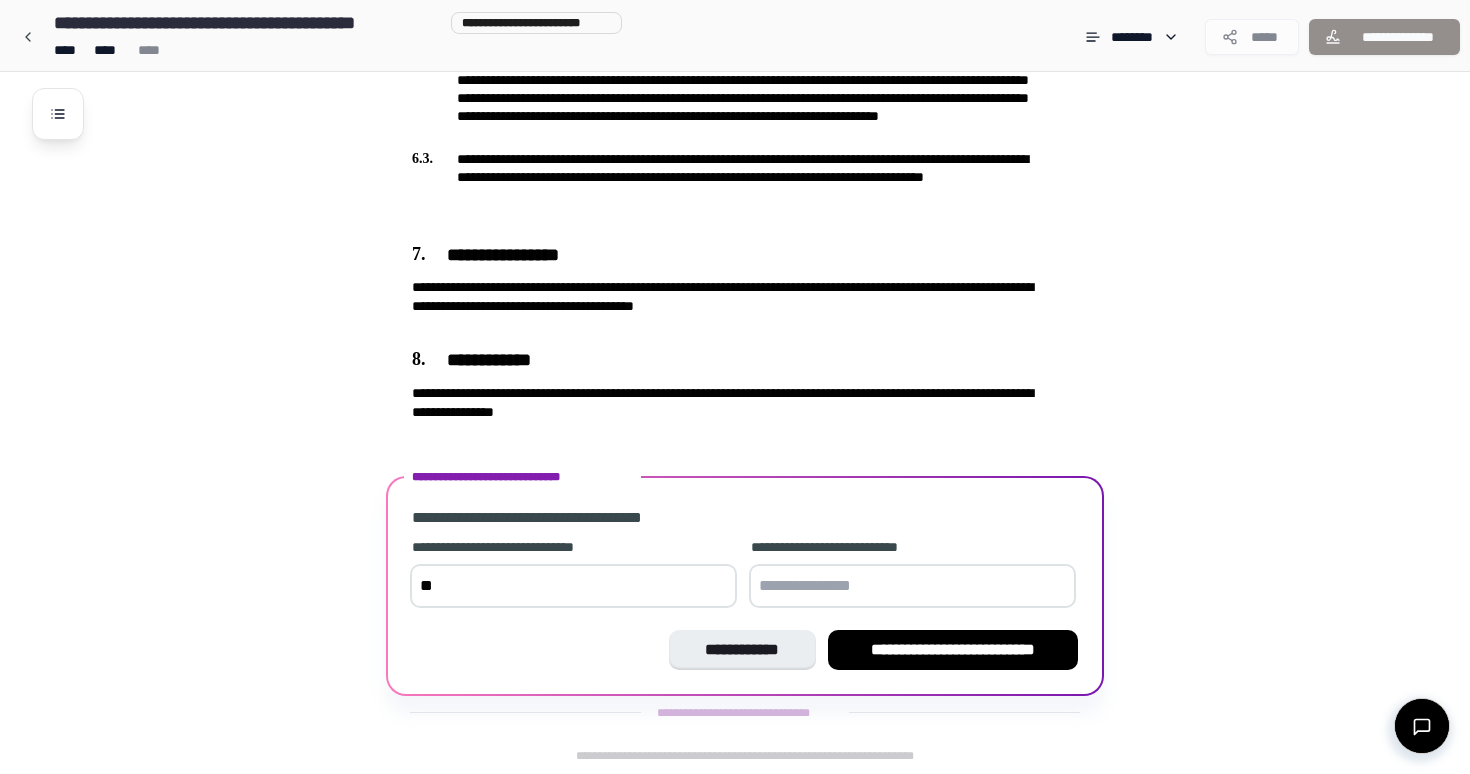 type on "*" 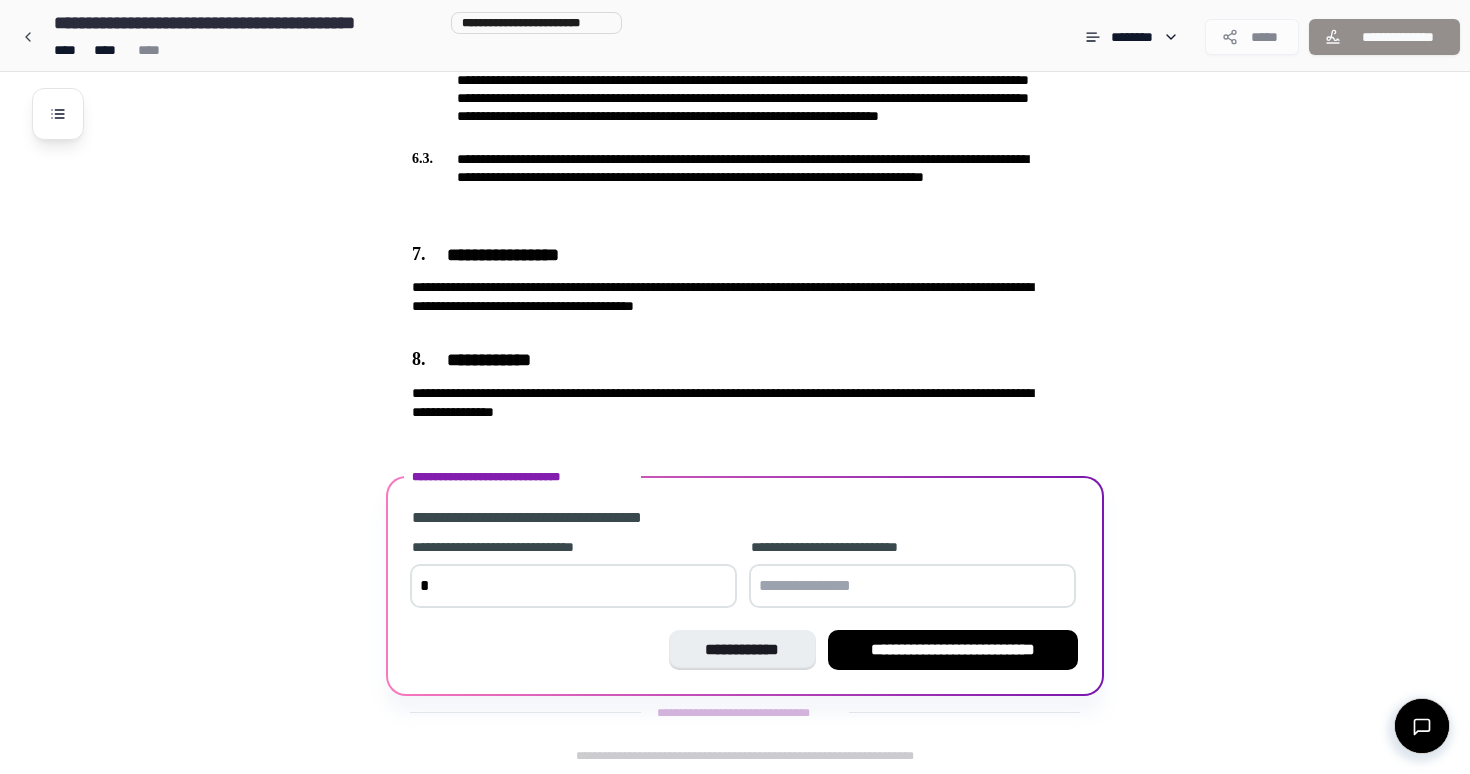 type 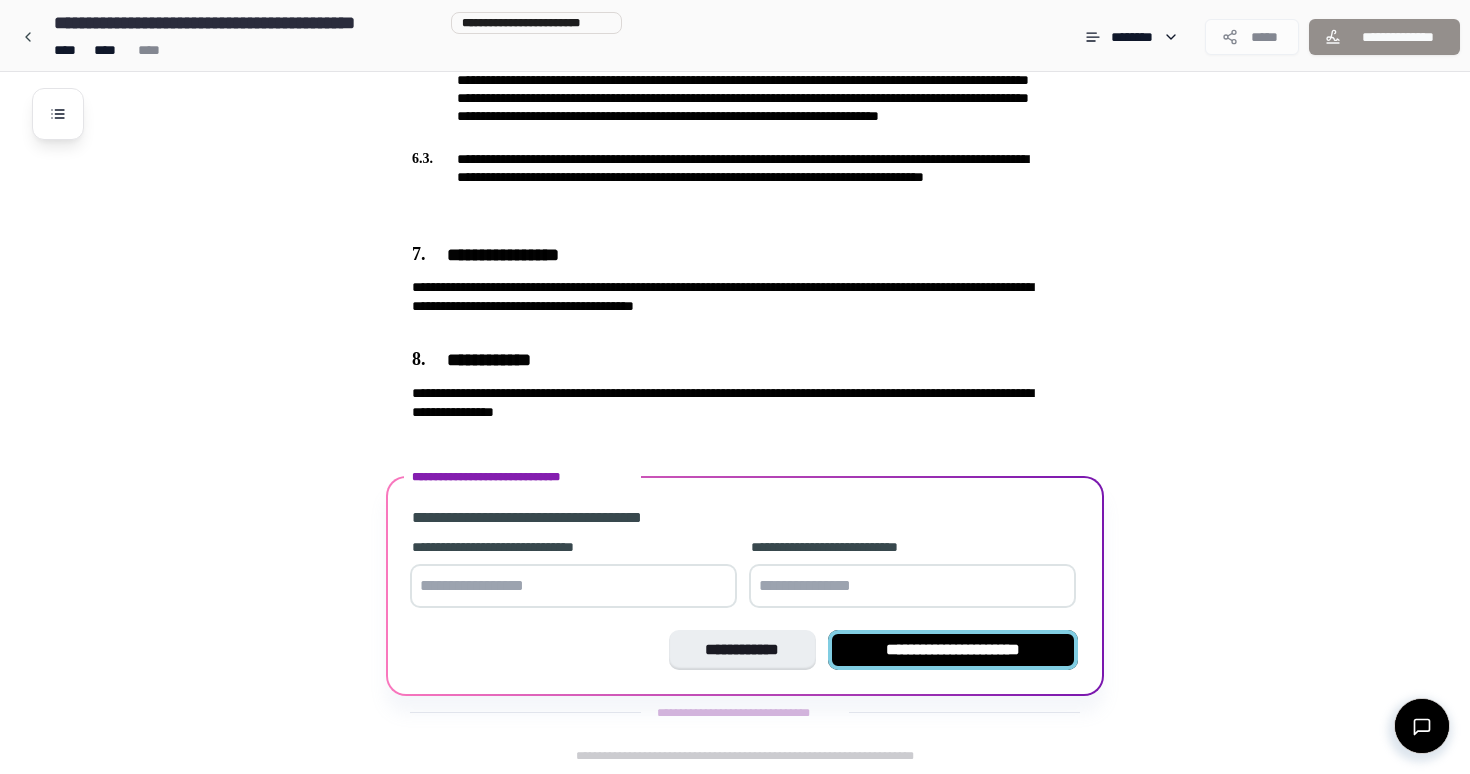 click on "**********" at bounding box center [953, 650] 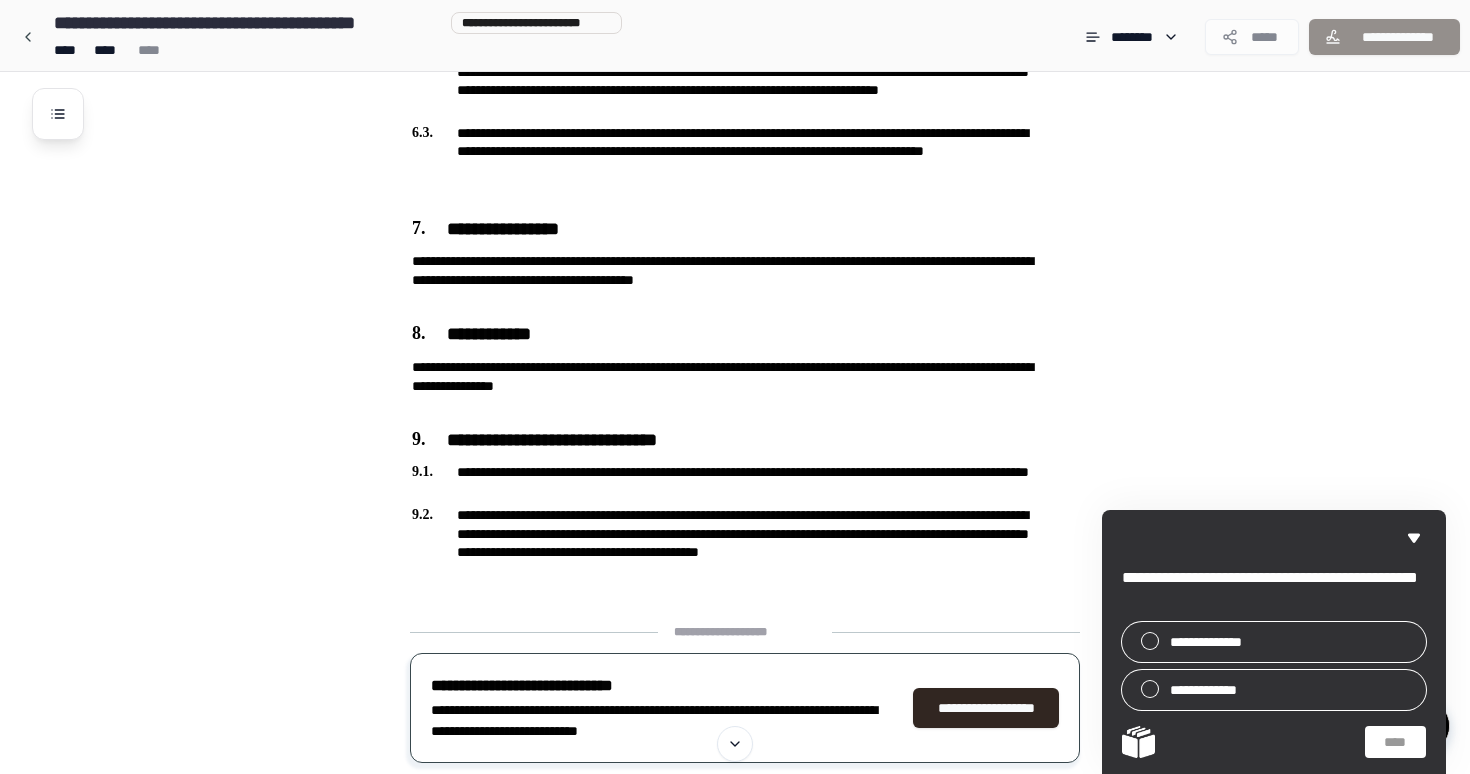 scroll, scrollTop: 1811, scrollLeft: 0, axis: vertical 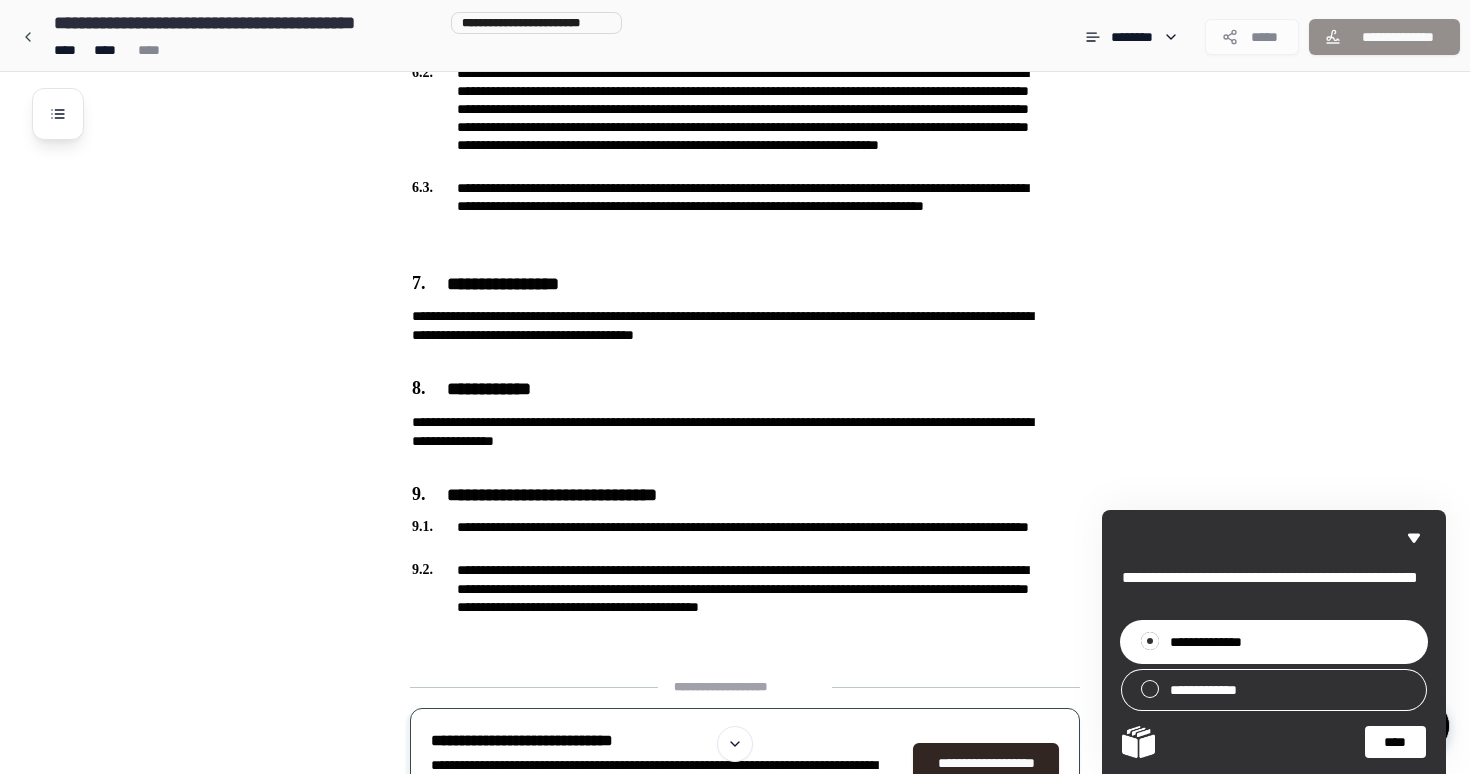 click on "****" at bounding box center [1395, 742] 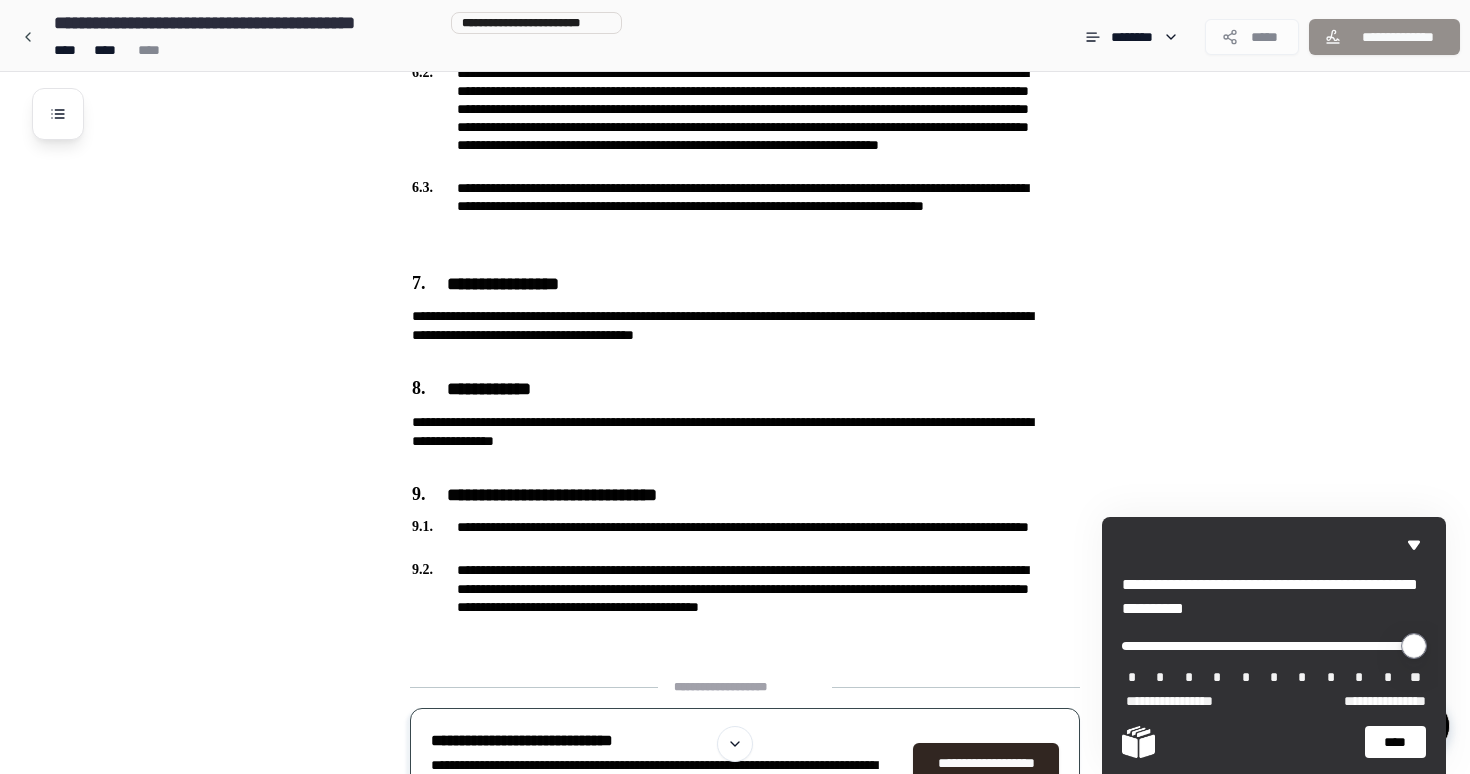 click at bounding box center (1274, 646) 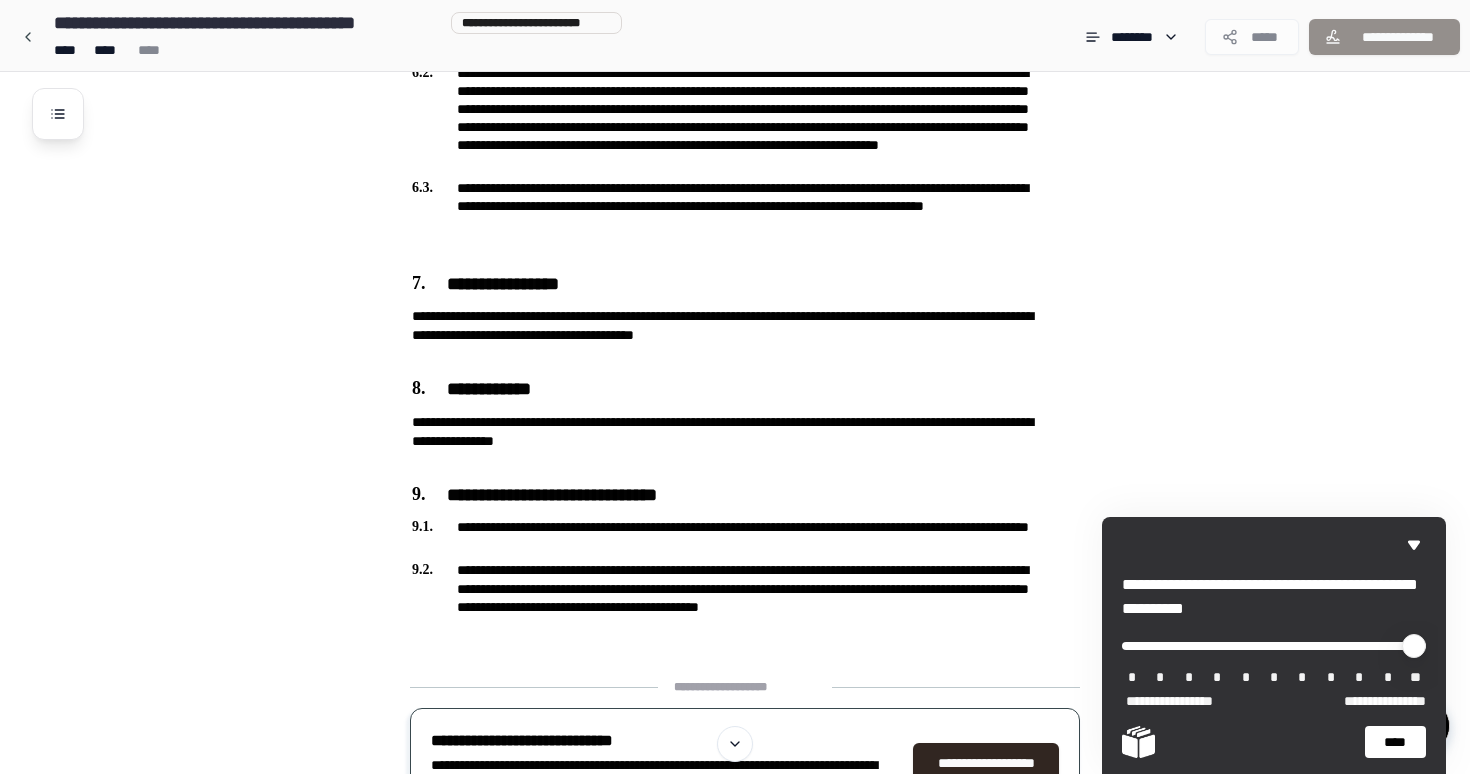 click at bounding box center (1274, 645) 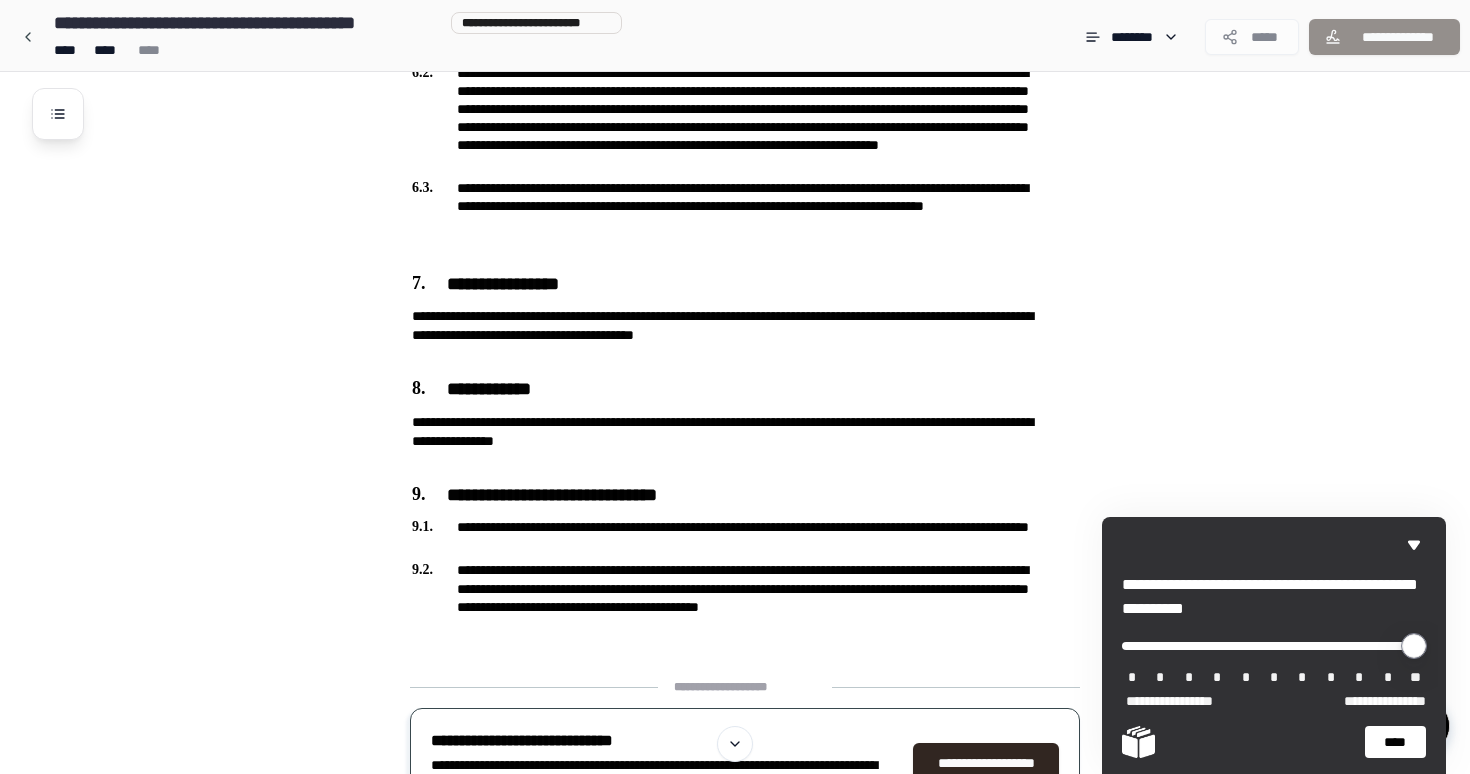 type on "*" 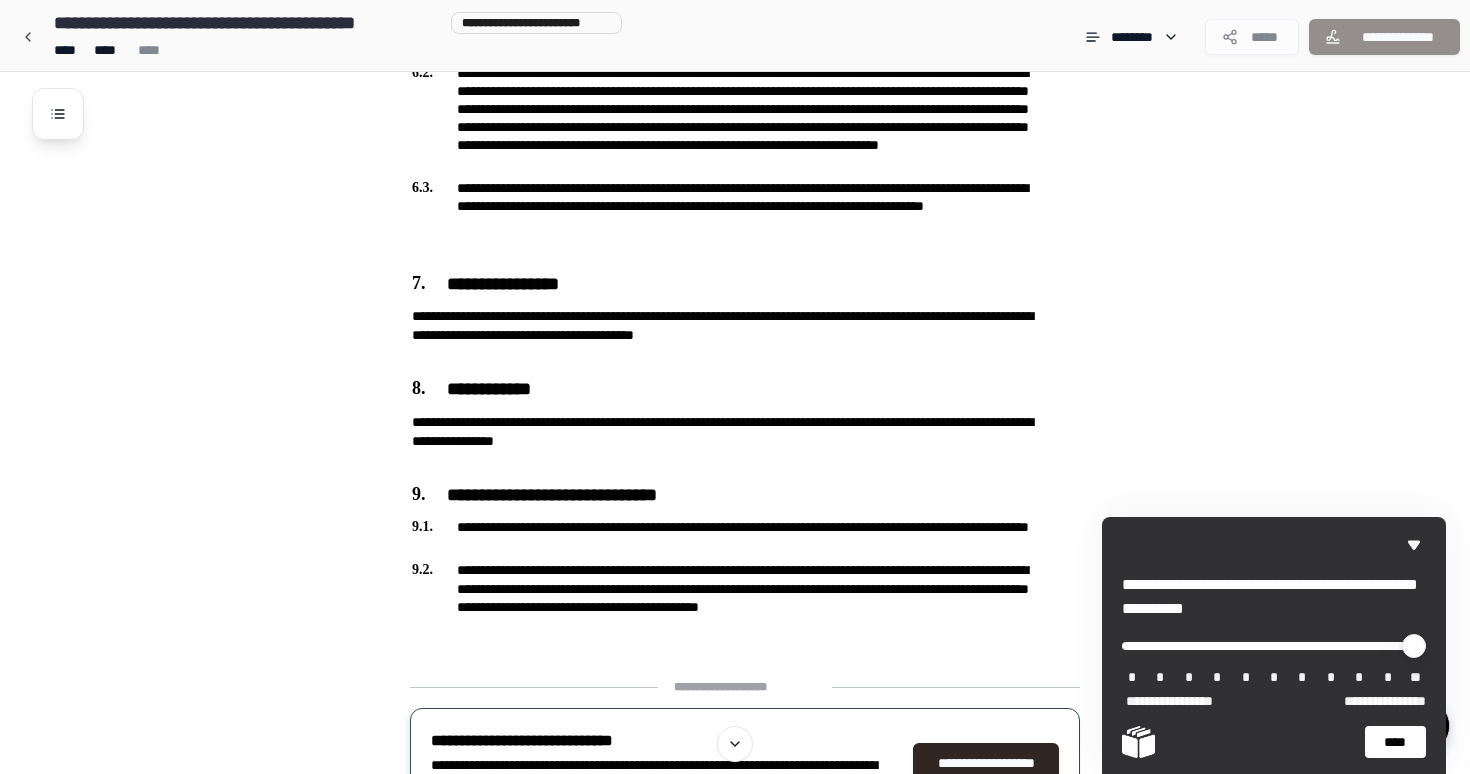click on "****" at bounding box center [1395, 742] 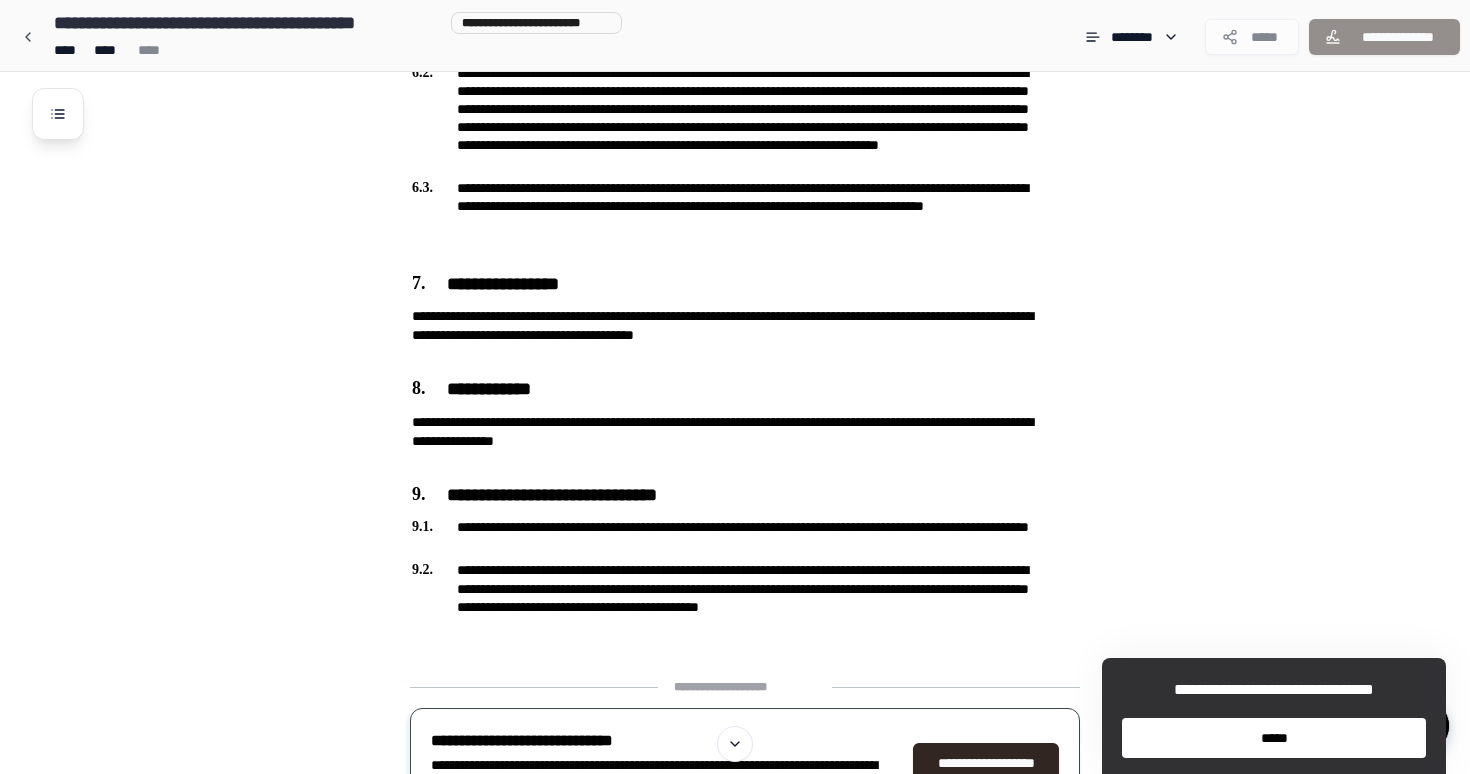 click on "*****" at bounding box center (1274, 738) 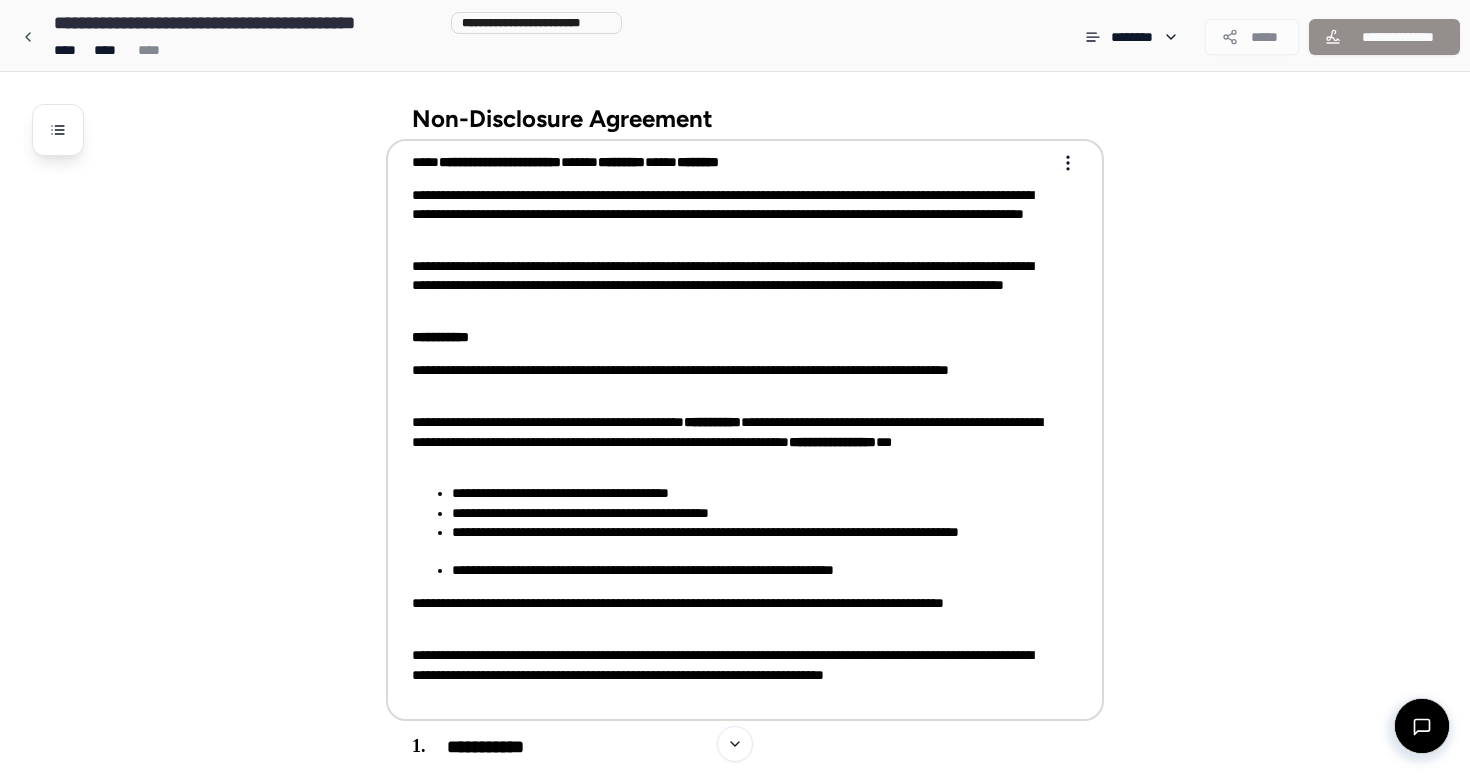 scroll, scrollTop: 0, scrollLeft: 0, axis: both 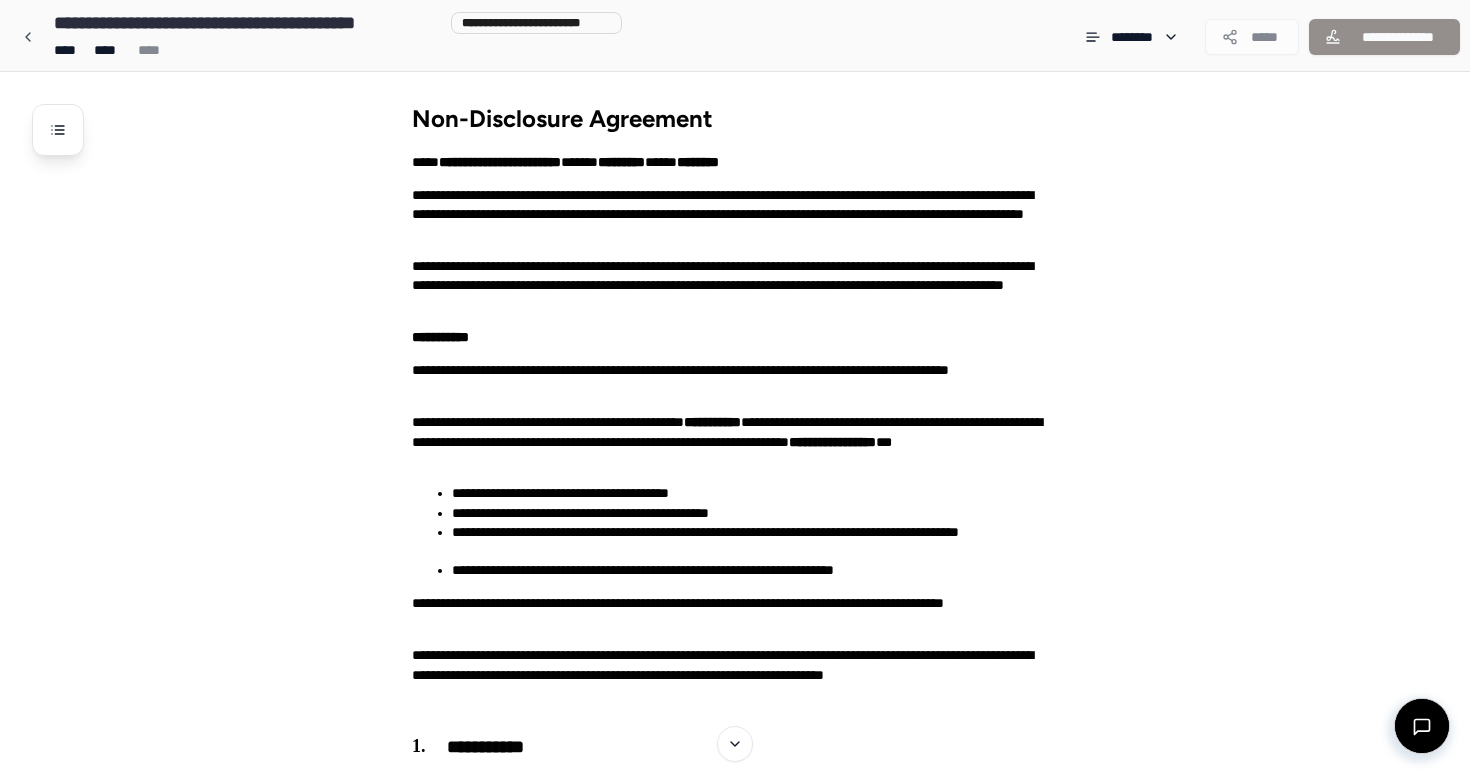 click on "**********" at bounding box center [735, 35] 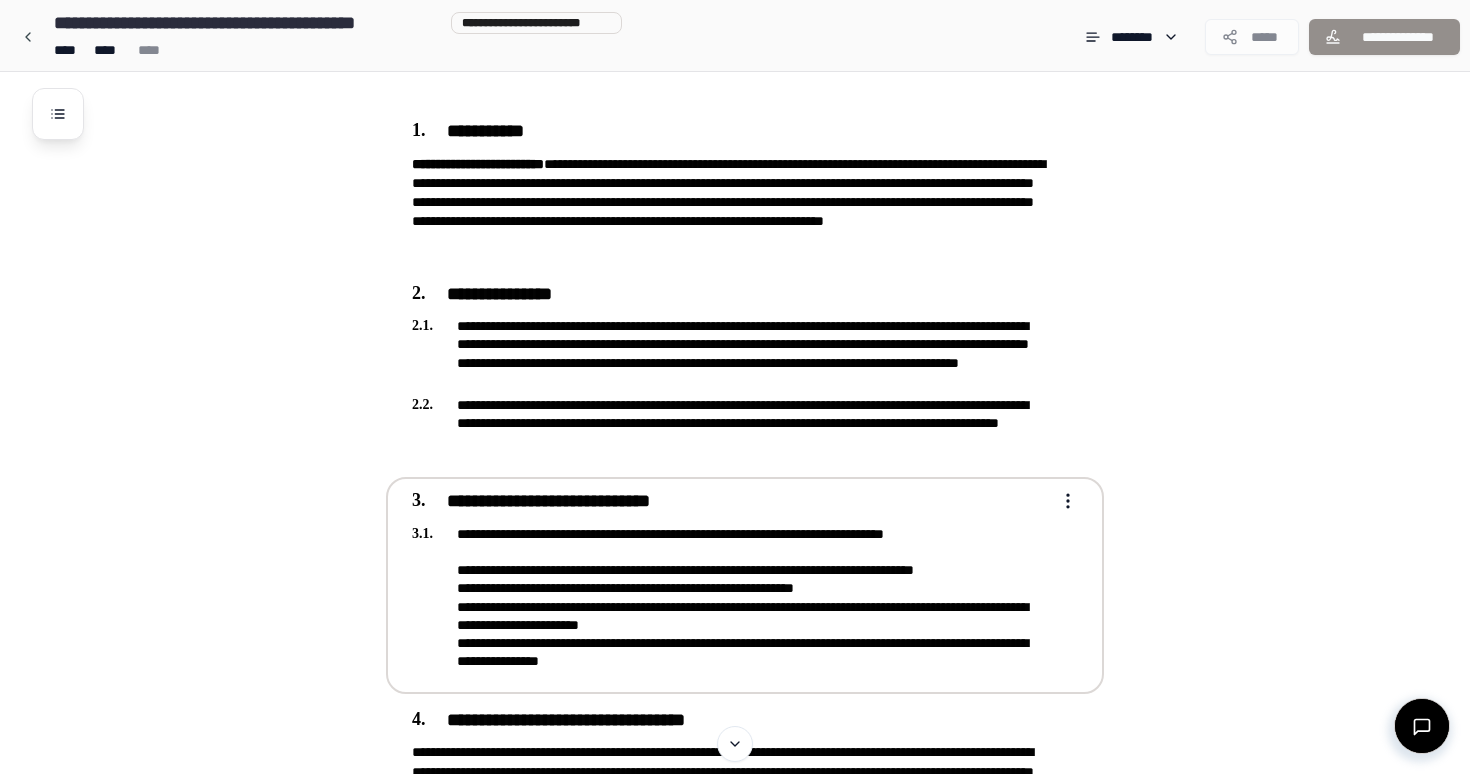 scroll, scrollTop: 640, scrollLeft: 0, axis: vertical 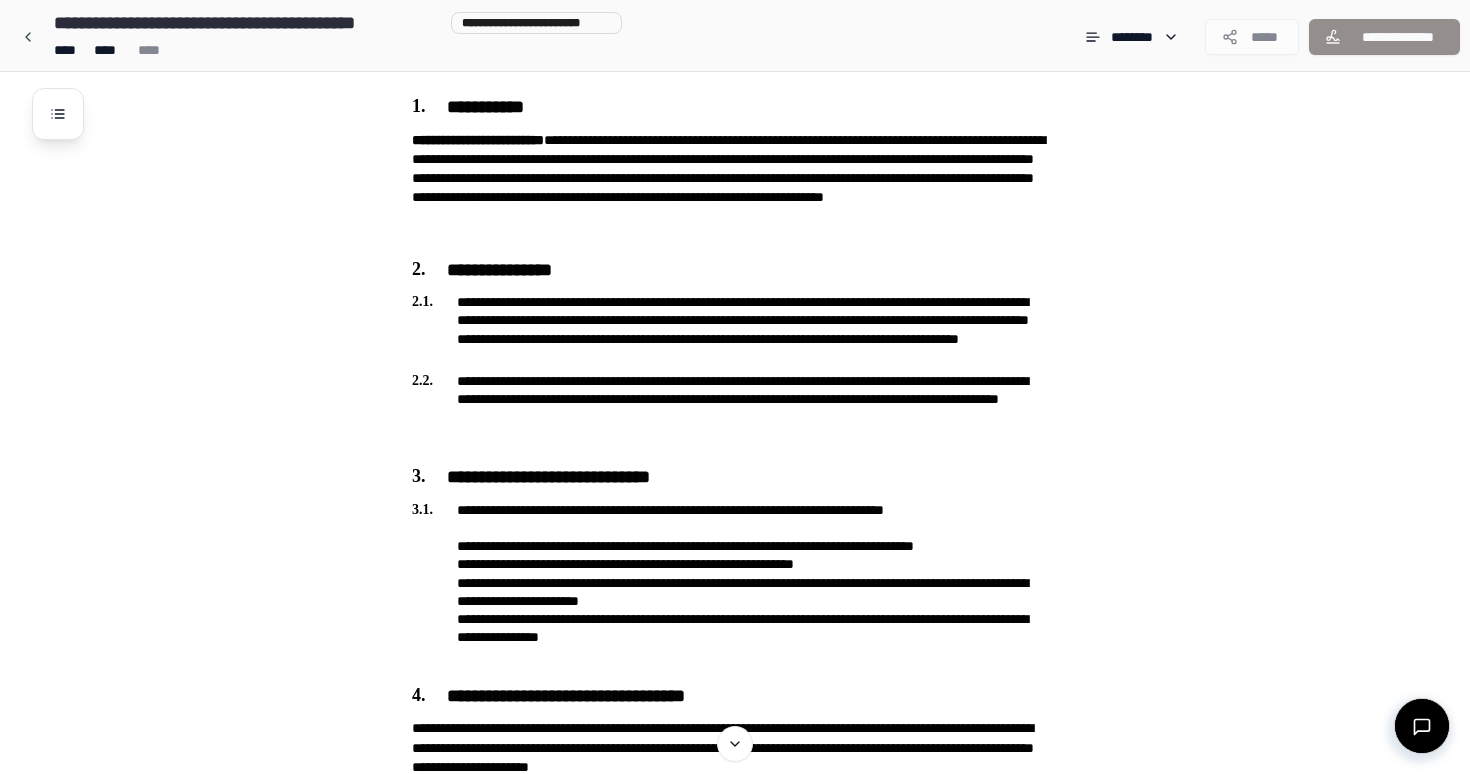 drag, startPoint x: 702, startPoint y: 657, endPoint x: 48, endPoint y: 451, distance: 685.67633 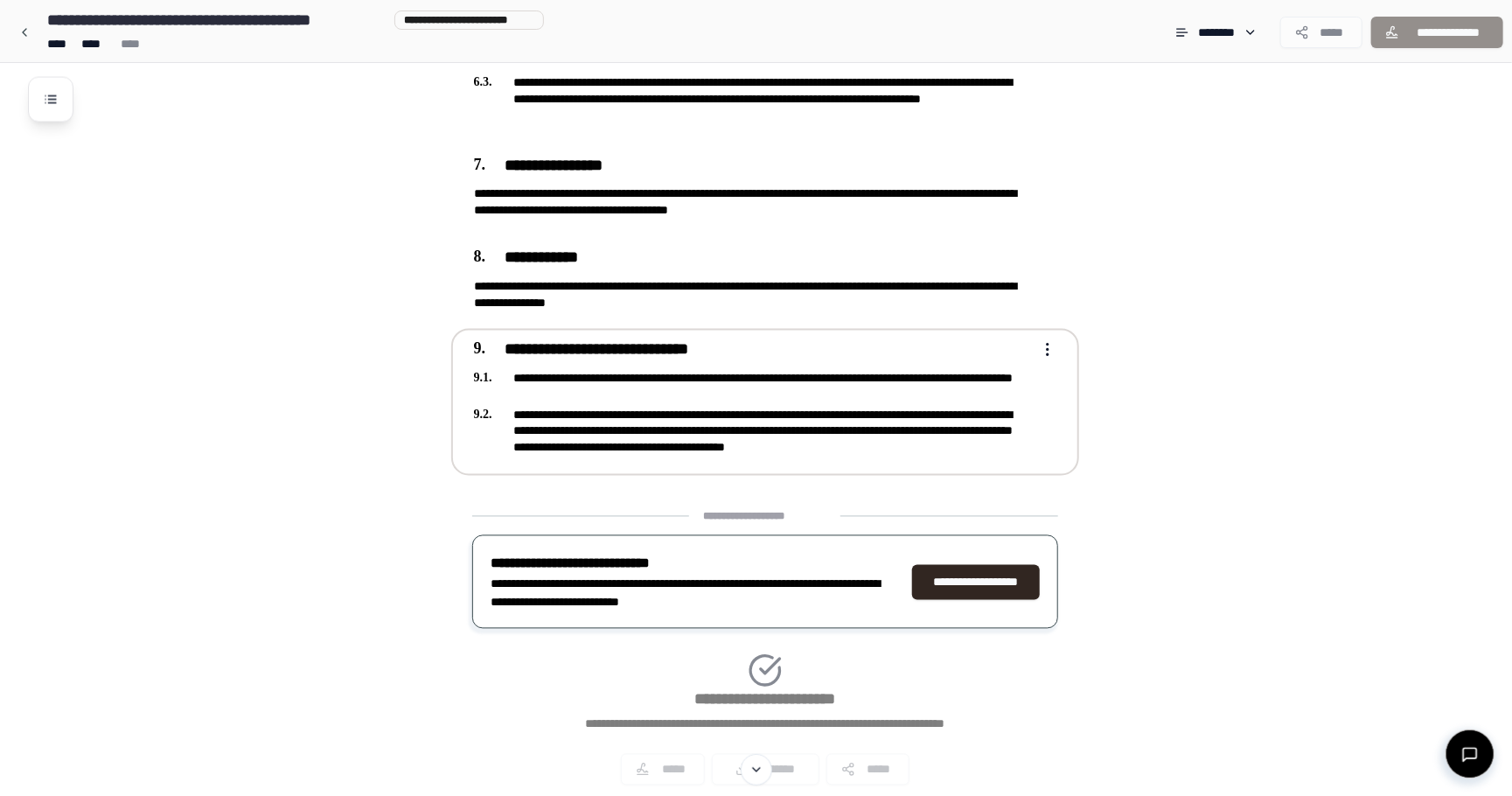 scroll, scrollTop: 1651, scrollLeft: 0, axis: vertical 